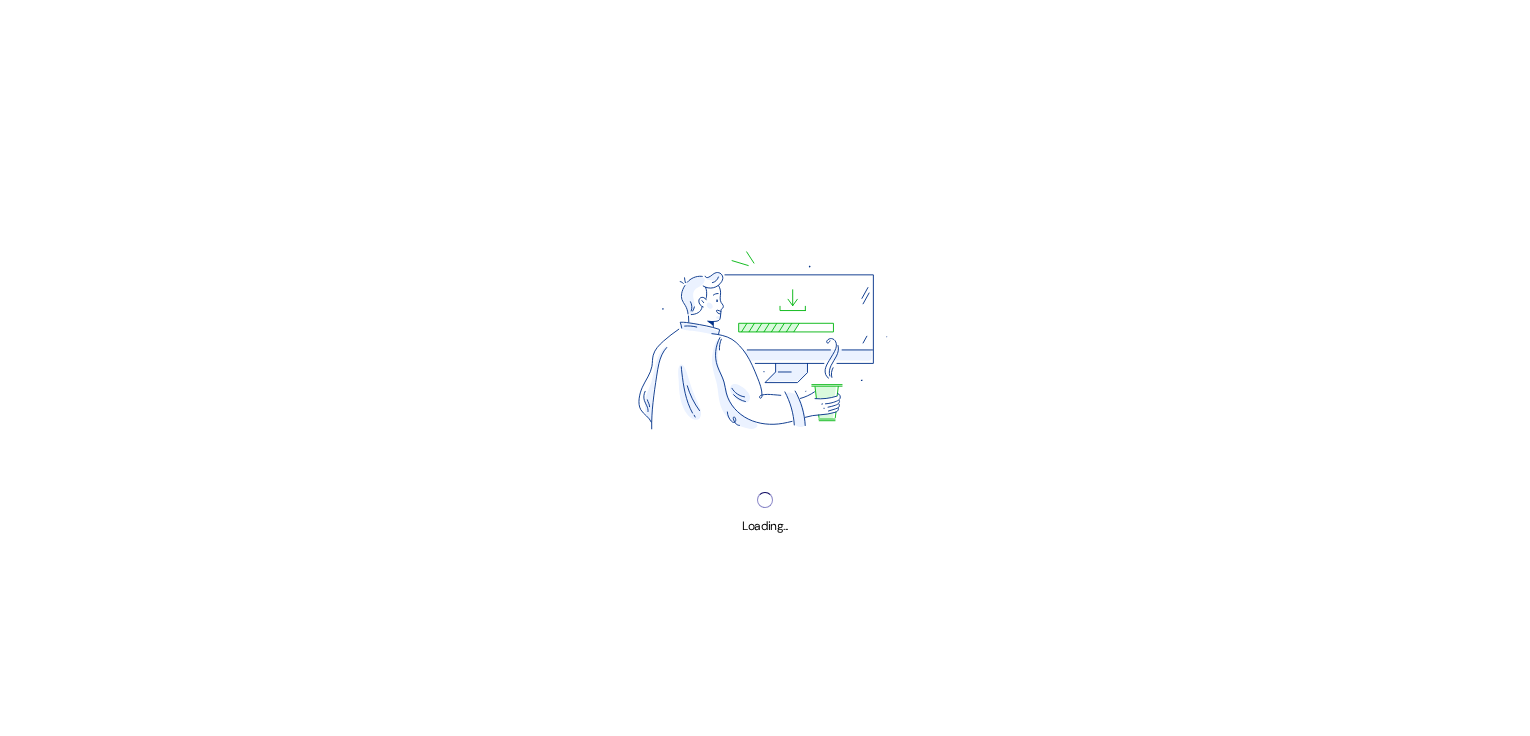 scroll, scrollTop: 0, scrollLeft: 0, axis: both 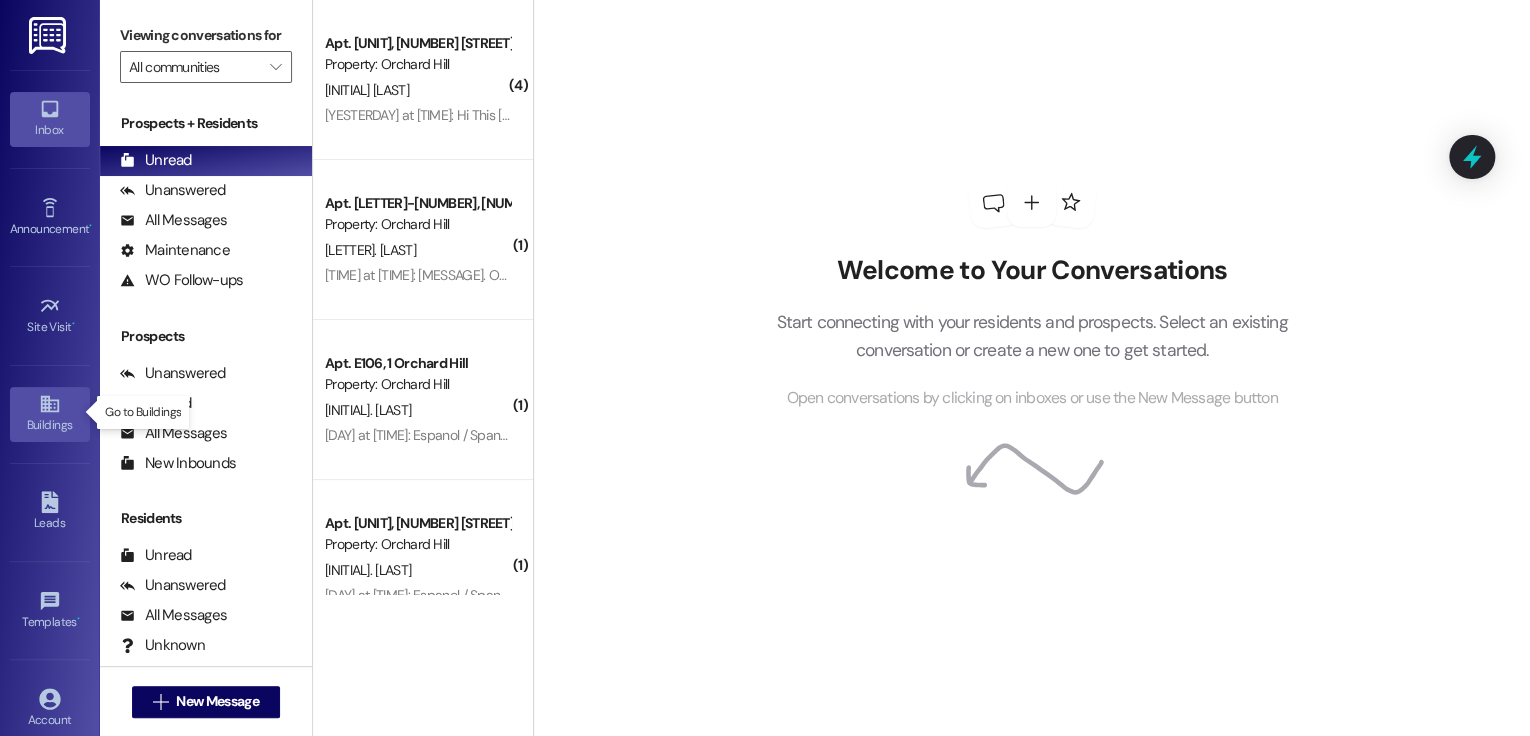 click on "Buildings" at bounding box center [50, 425] 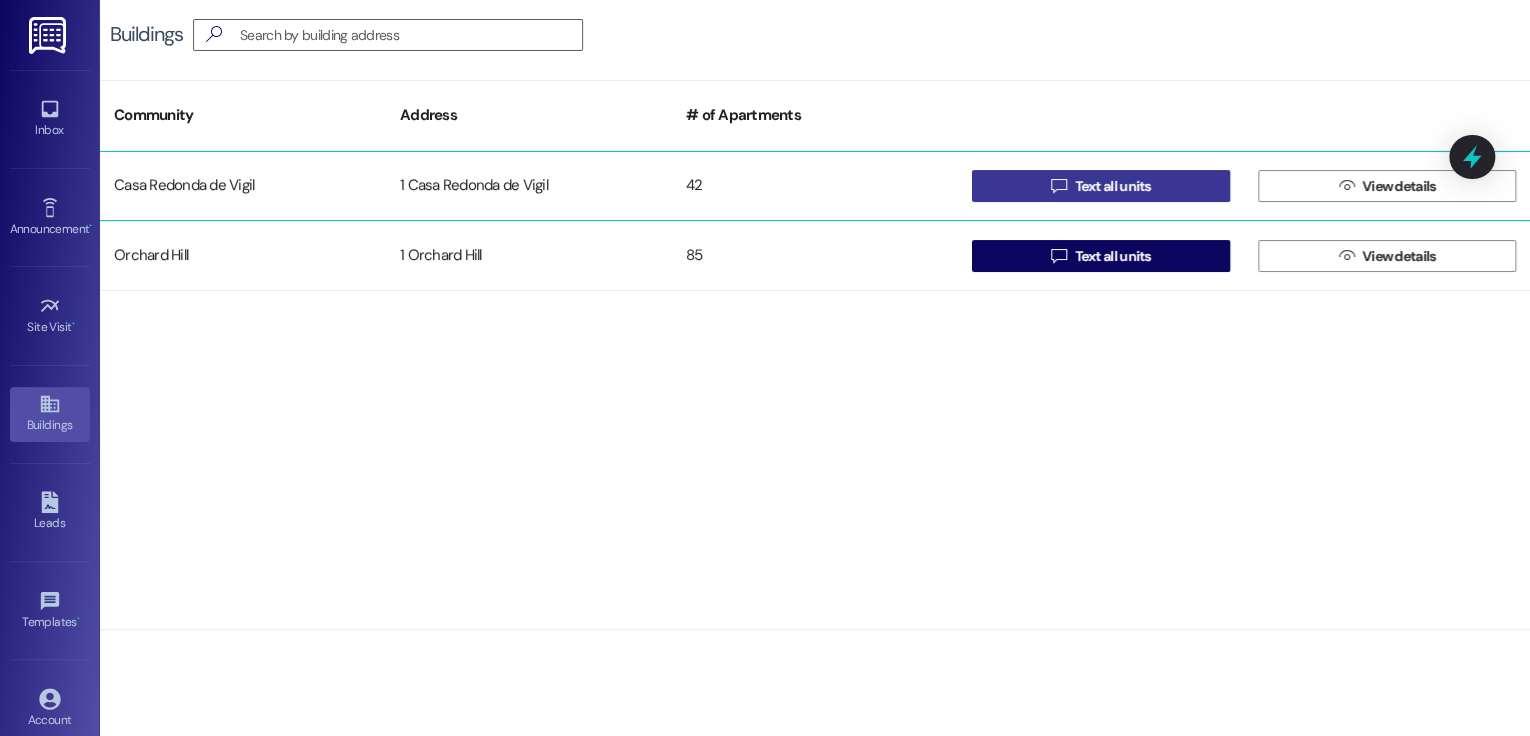 click on "" at bounding box center [1058, 186] 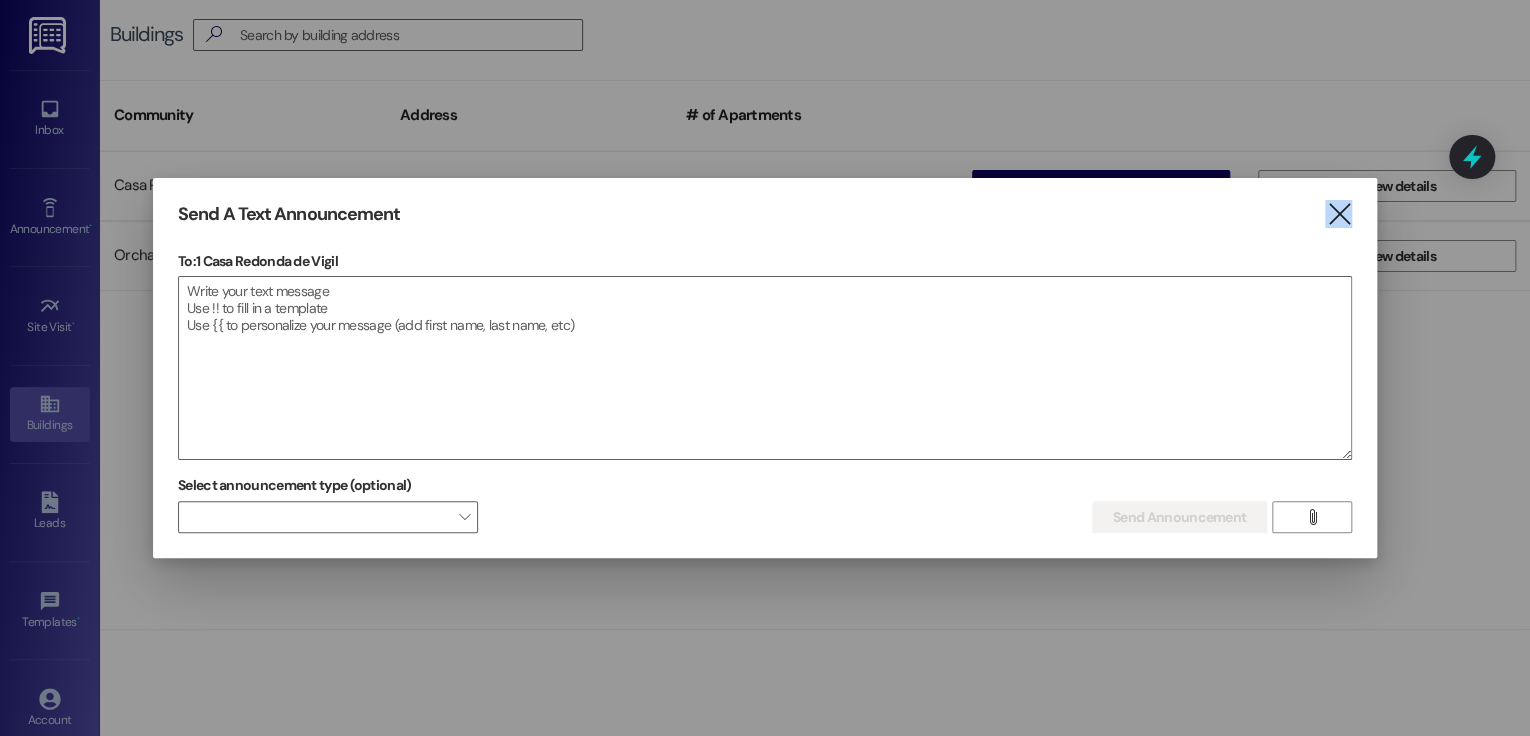 click on "Send A Text Announcement  To:  1 [LOCATION] de Vigil  Drop image file here Select announcement type (optional)    Send Announcement Enter a message above to send an announcement " at bounding box center [765, 368] 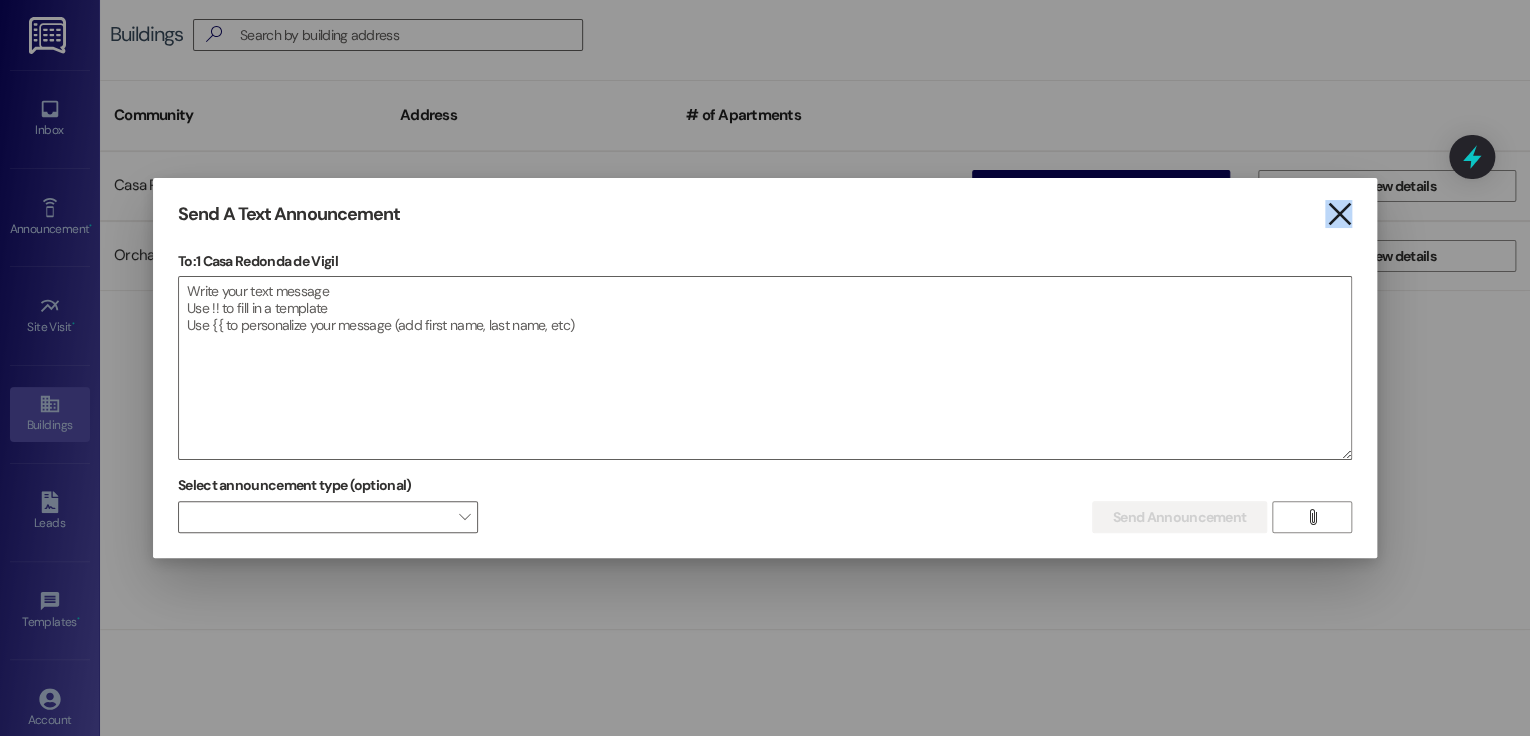 click on "" at bounding box center (1338, 214) 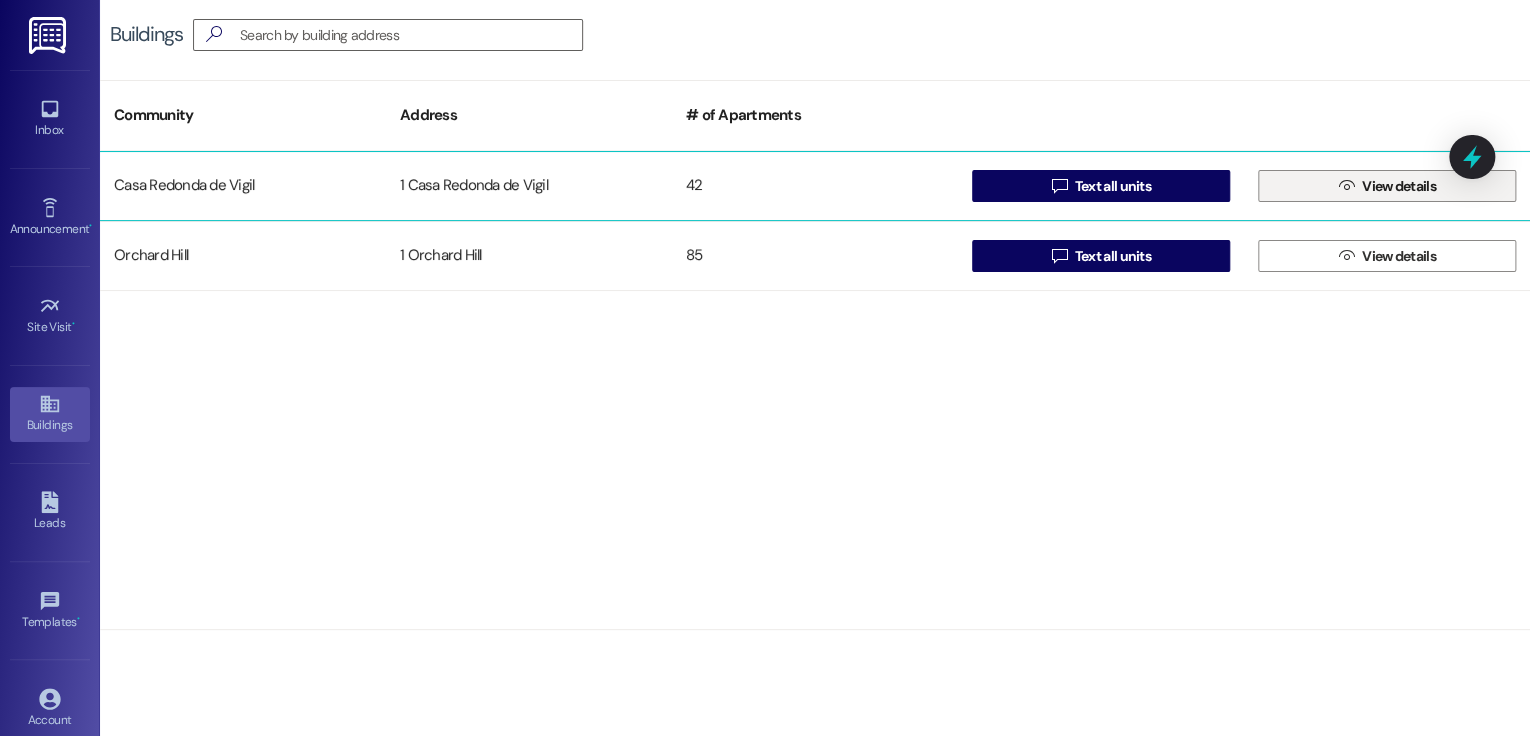 click on "" at bounding box center (1346, 186) 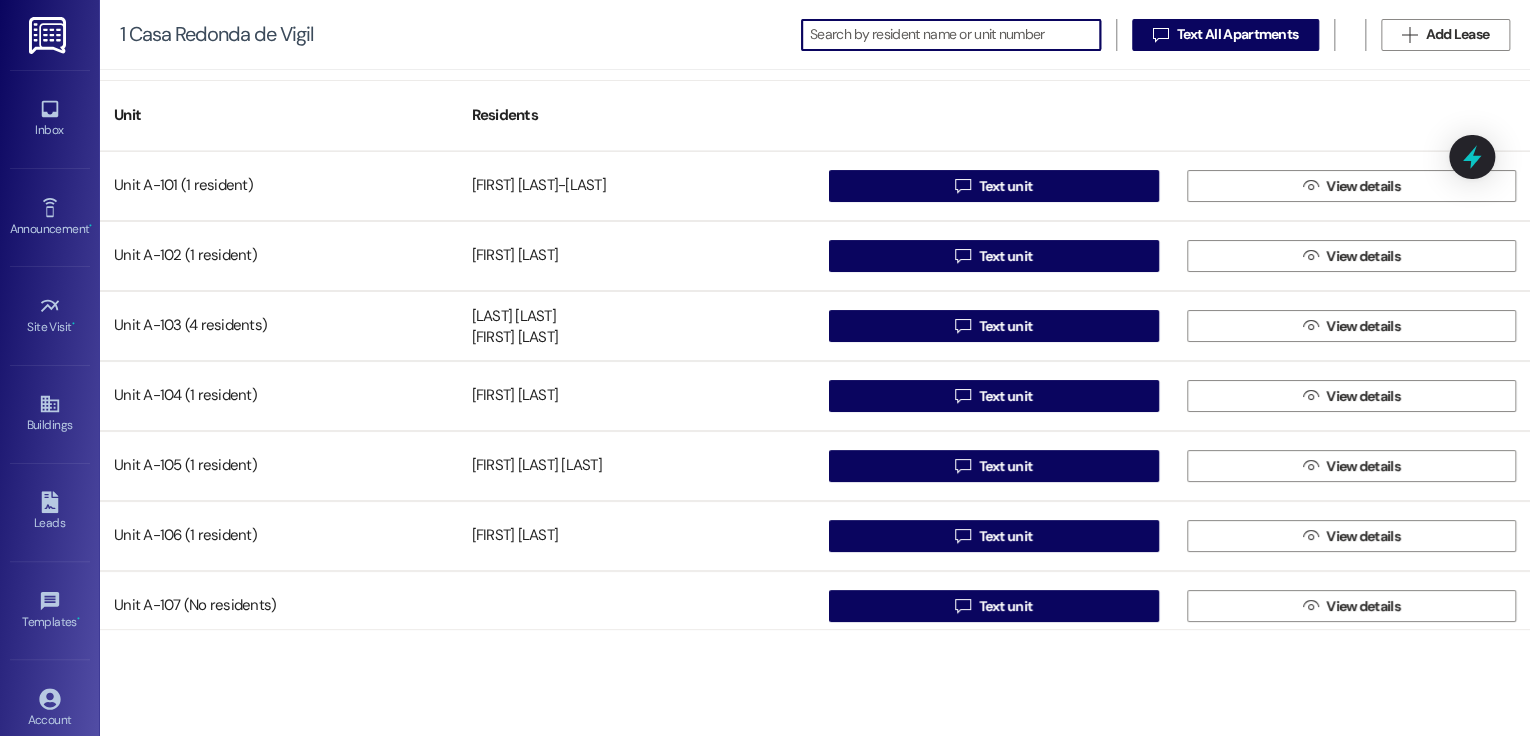 scroll, scrollTop: 0, scrollLeft: 0, axis: both 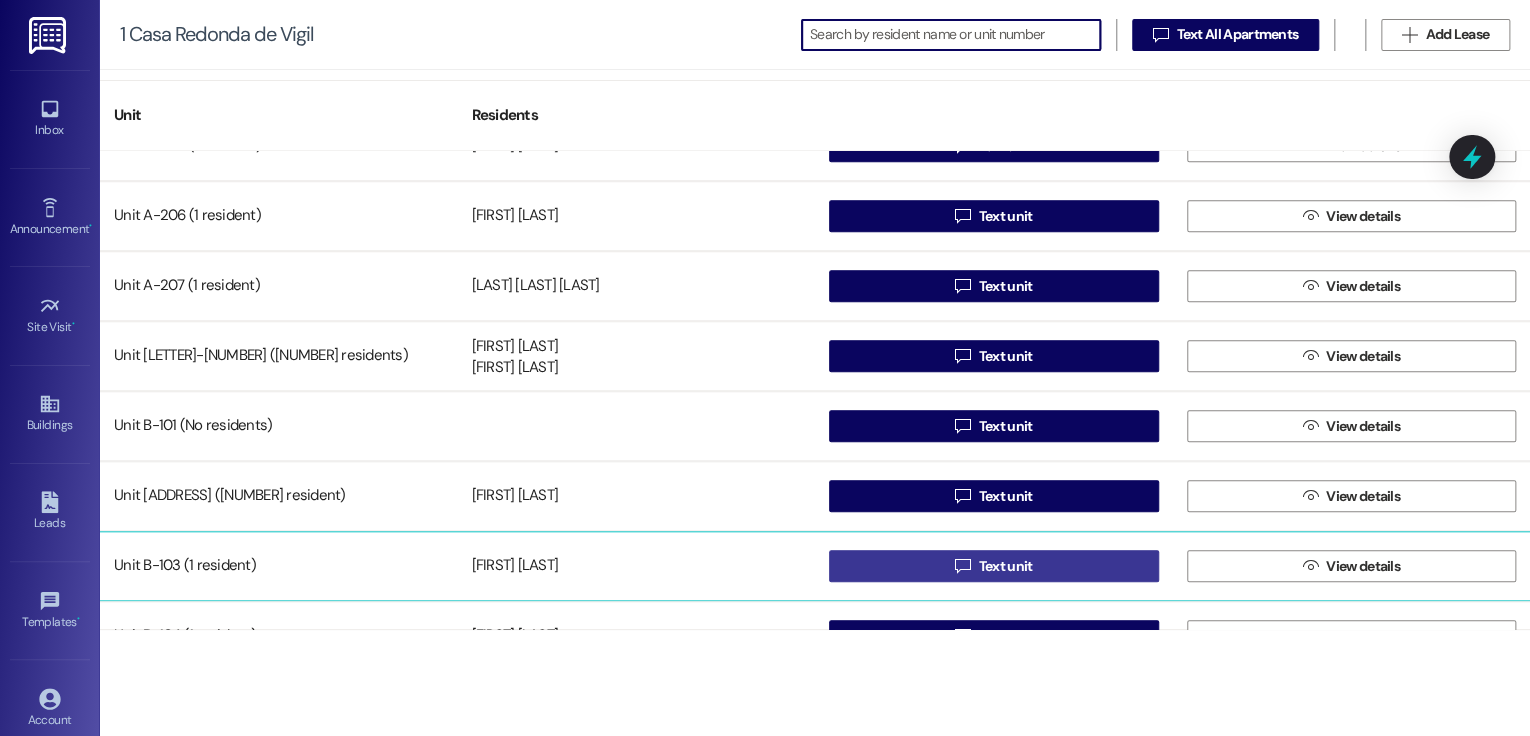 click on " Text unit" at bounding box center (994, 566) 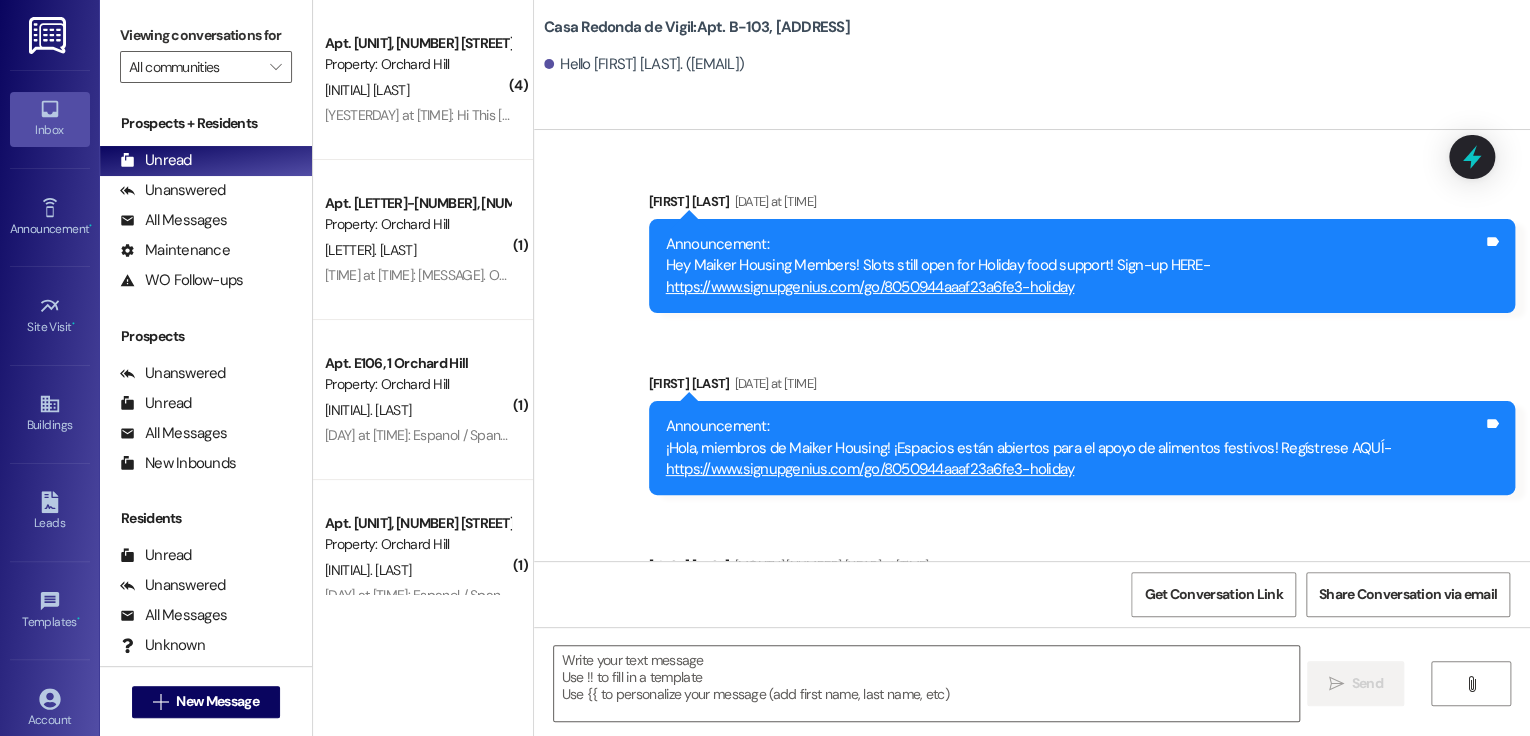 scroll, scrollTop: 44604, scrollLeft: 0, axis: vertical 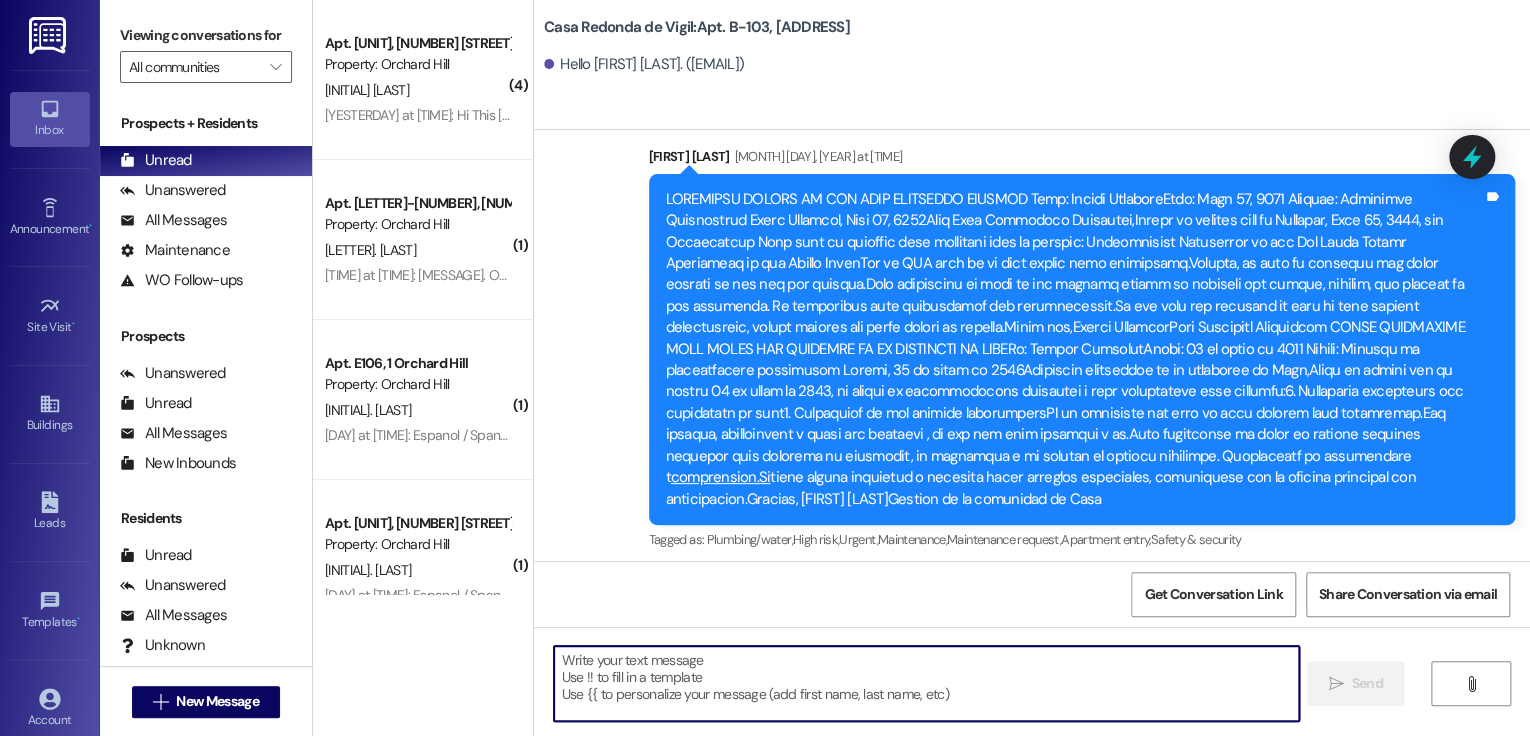 click at bounding box center (926, 683) 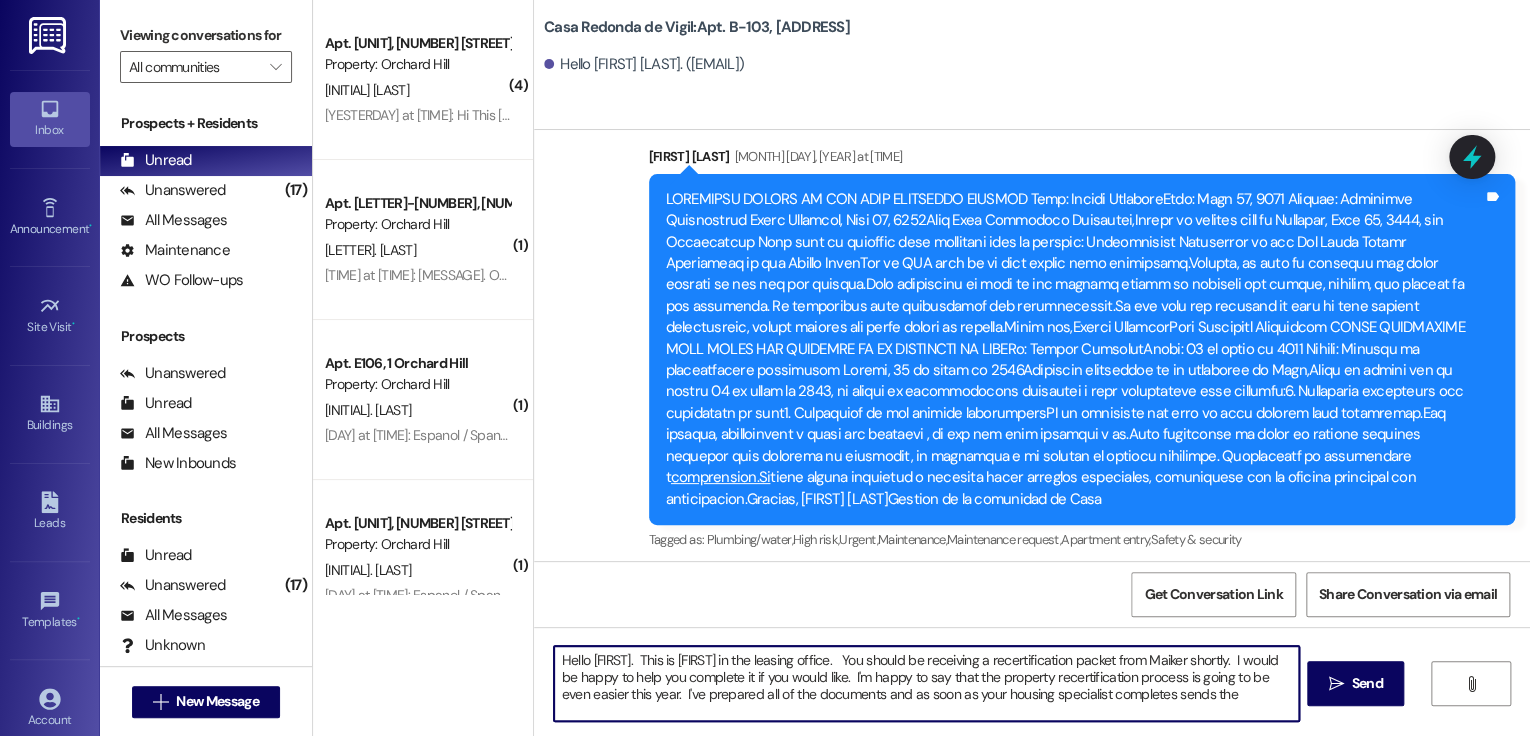 click on "Hello [FIRST].  This is [FIRST] in the leasing office.   You should be receiving a recertification packet from Maiker shortly.  I would be happy to help you complete it if you would like.  I'm happy to say that the property recertification process is going to be even easier this year.  I've prepared all of the documents and as soon as your housing specialist completes sends the" at bounding box center [926, 683] 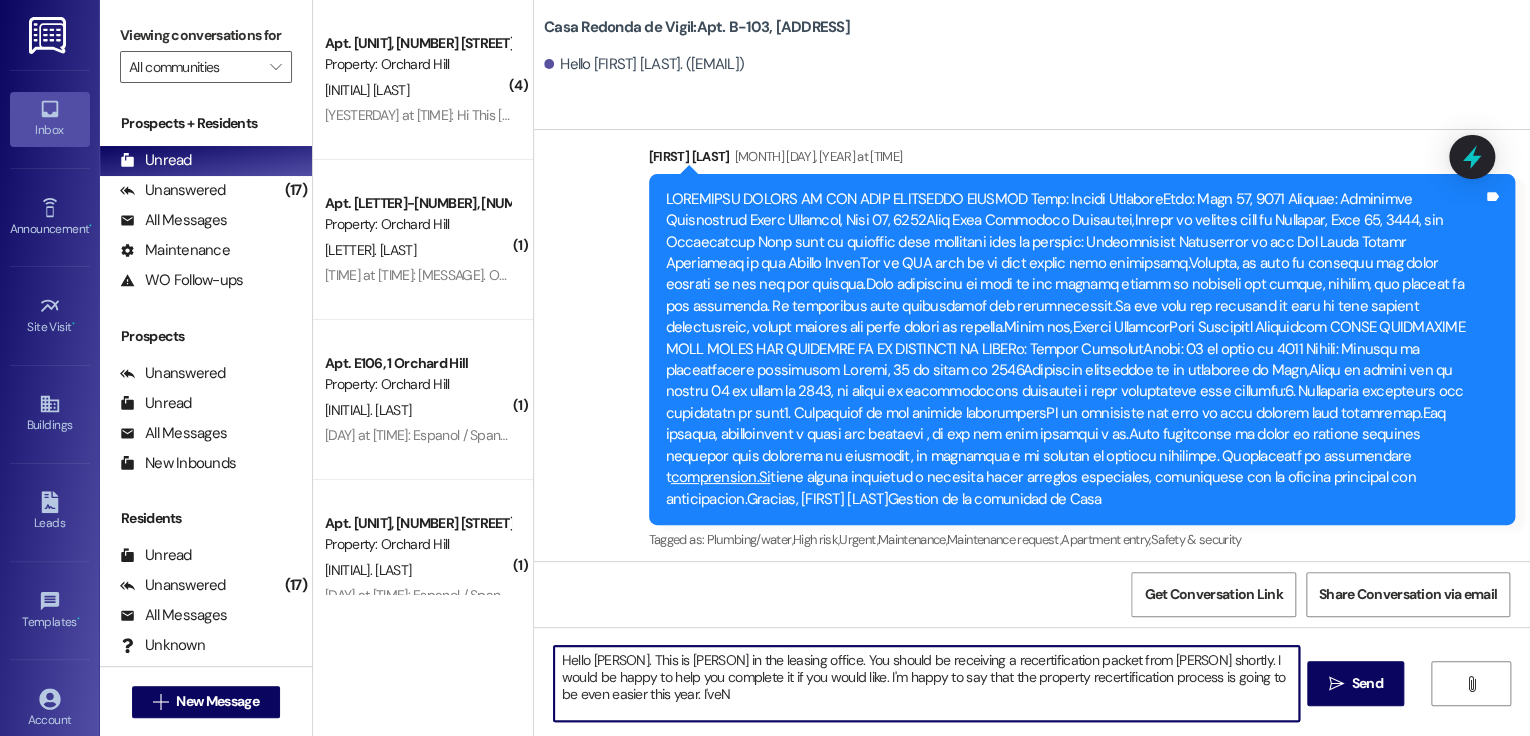 click on "Hello [FIRST].  This is [FIRST] in the leasing office.   You should be receiving a recertification packet from Maiker shortly.  I would be happy to help you complete it if you would like.  I'm happy to say that the property recertification process is going to be even easier this year.  I'veNo" at bounding box center (926, 683) 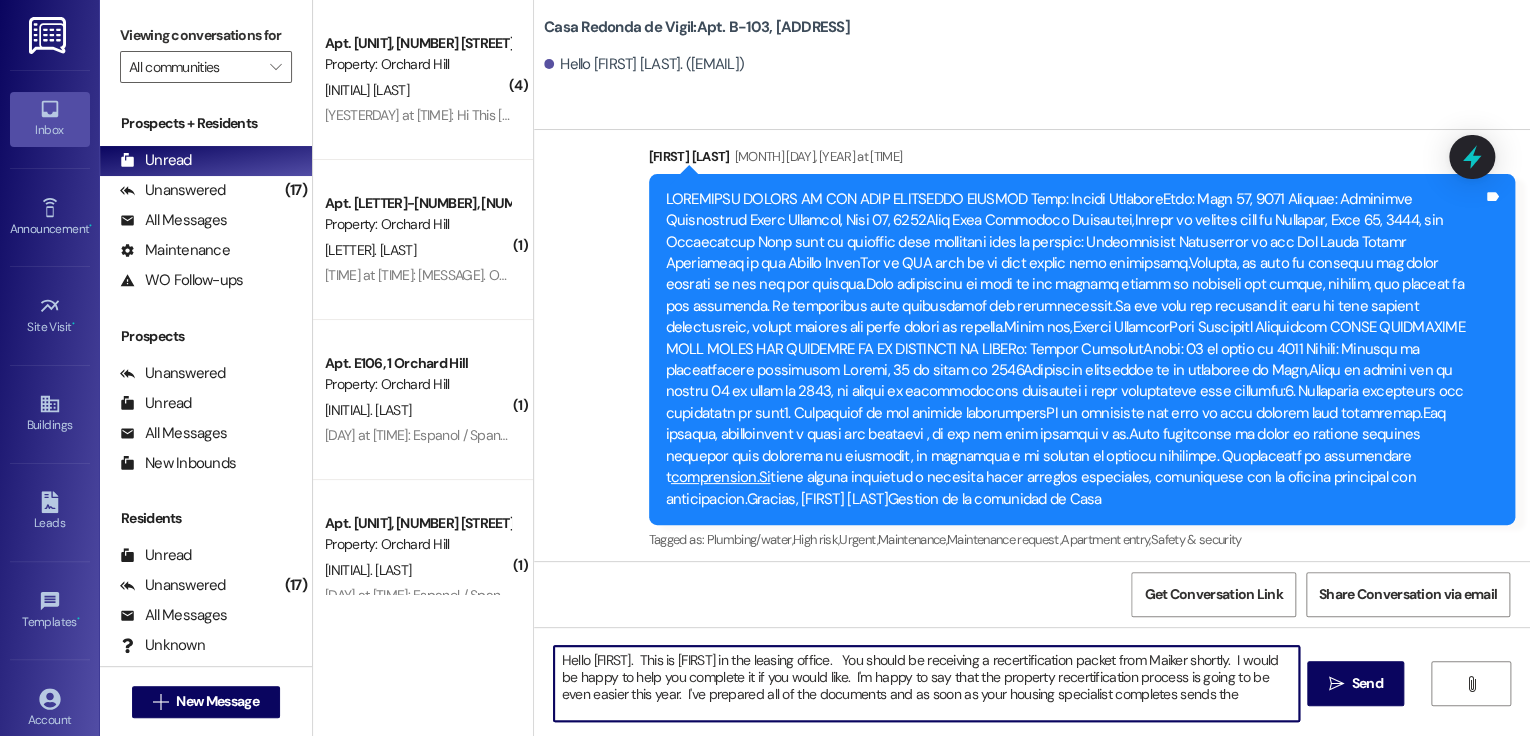click on "Hello [FIRST].  This is [FIRST] in the leasing office.   You should be receiving a recertification packet from Maiker shortly.  I would be happy to help you complete it if you would like.  I'm happy to say that the property recertification process is going to be even easier this year.  I've prepared all of the documents and as soon as your housing specialist completes sends the" at bounding box center [926, 683] 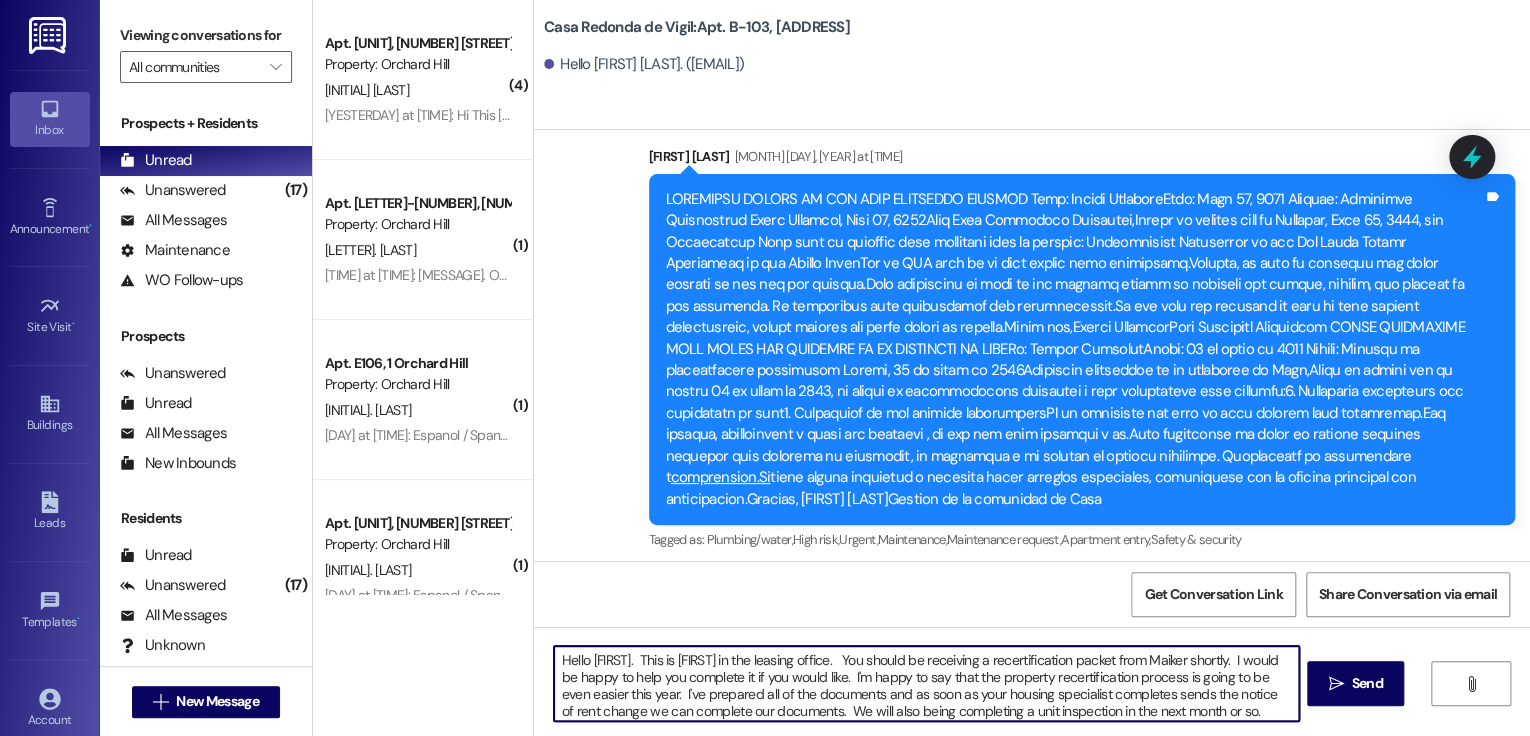 scroll, scrollTop: 16, scrollLeft: 0, axis: vertical 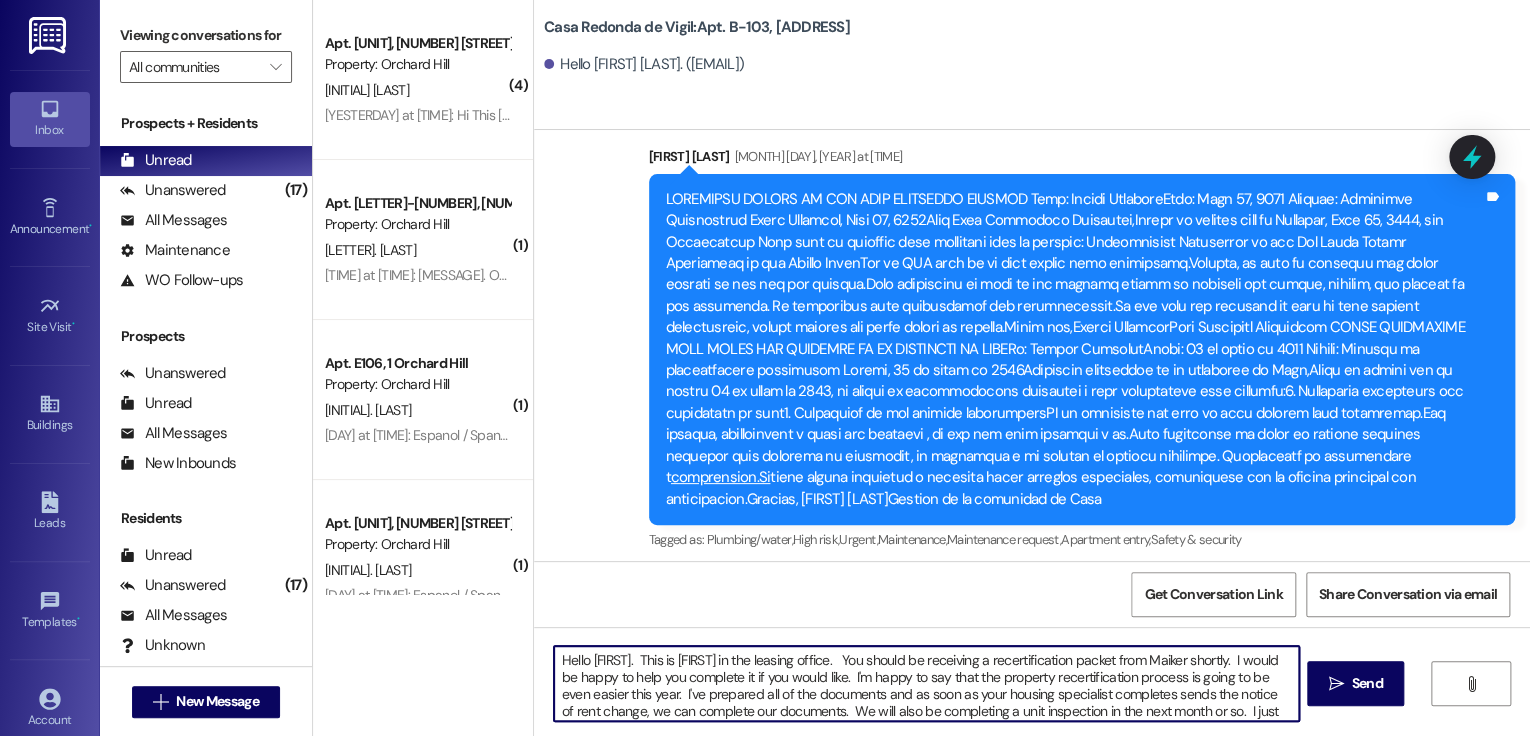 drag, startPoint x: 952, startPoint y: 712, endPoint x: 638, endPoint y: 652, distance: 319.6811 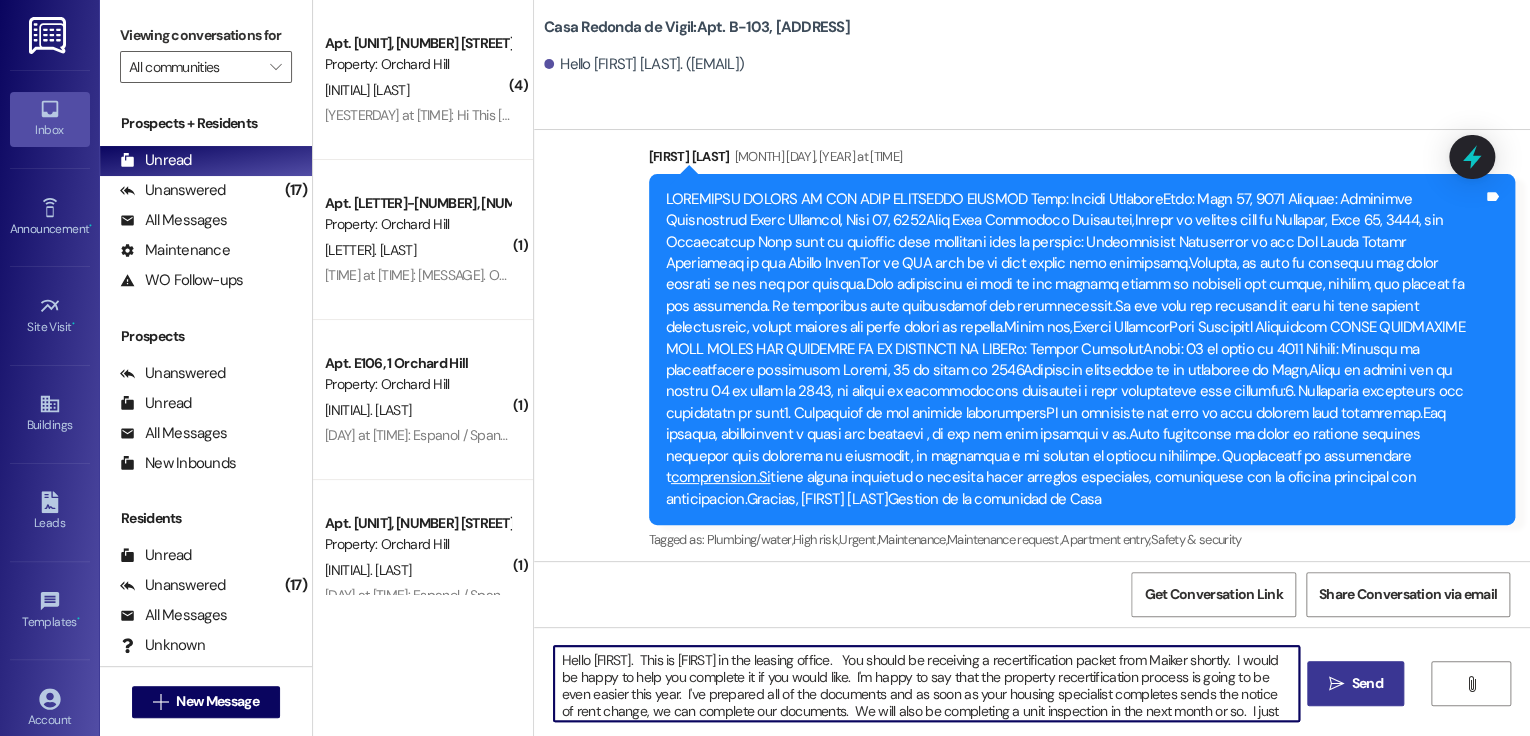 type on "Hello [FIRST].  This is [FIRST] in the leasing office.   You should be receiving a recertification packet from Maiker shortly.  I would be happy to help you complete it if you would like.  I'm happy to say that the property recertification process is going to be even easier this year.  I've prepared all of the documents and as soon as your housing specialist completes sends the notice of rent change, we can complete our documents.  We will also be completing a unit inspection in the next month or so.  I just wanted to let you know and offer any help you may need." 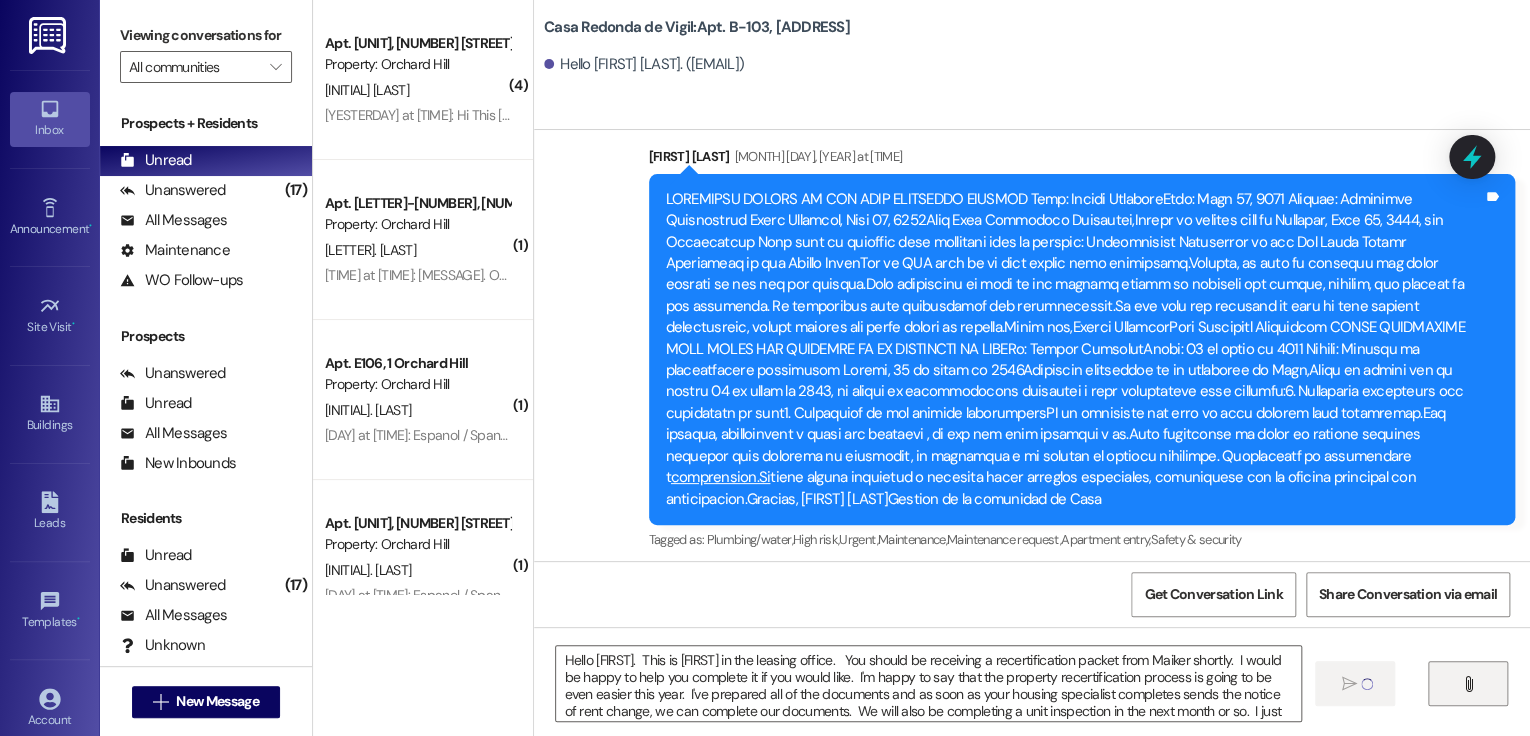 type 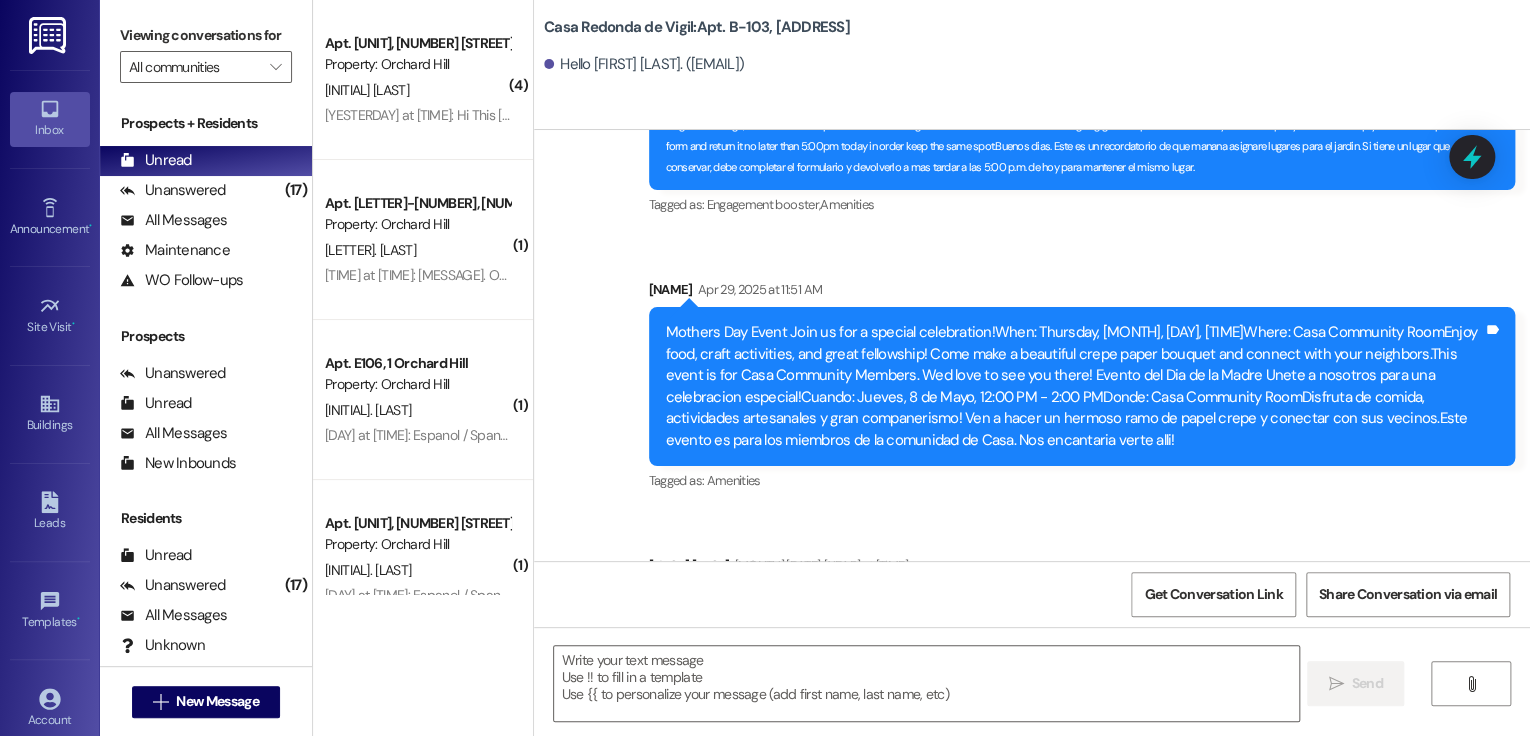 scroll, scrollTop: 30337, scrollLeft: 0, axis: vertical 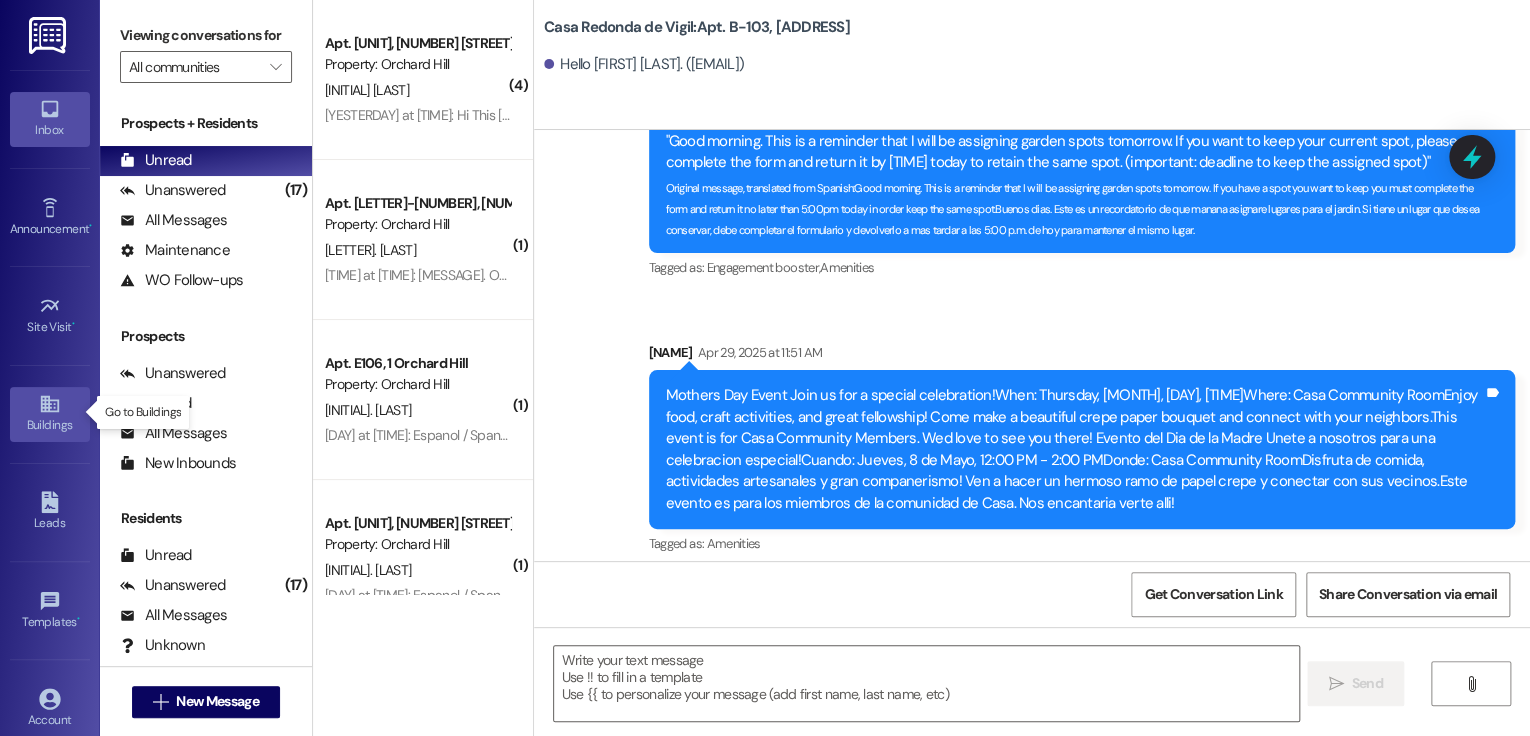 click 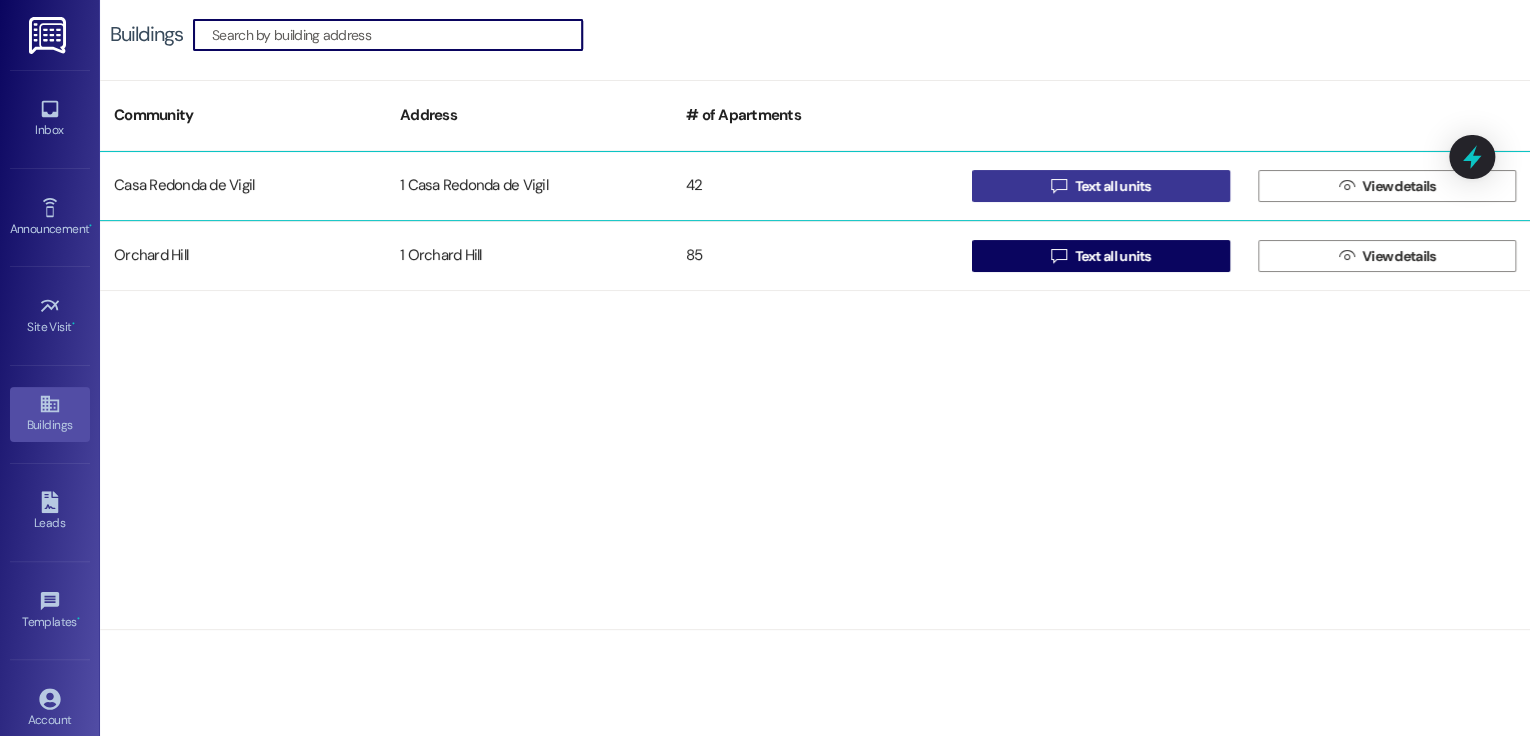 click on "Text all units" at bounding box center (1113, 186) 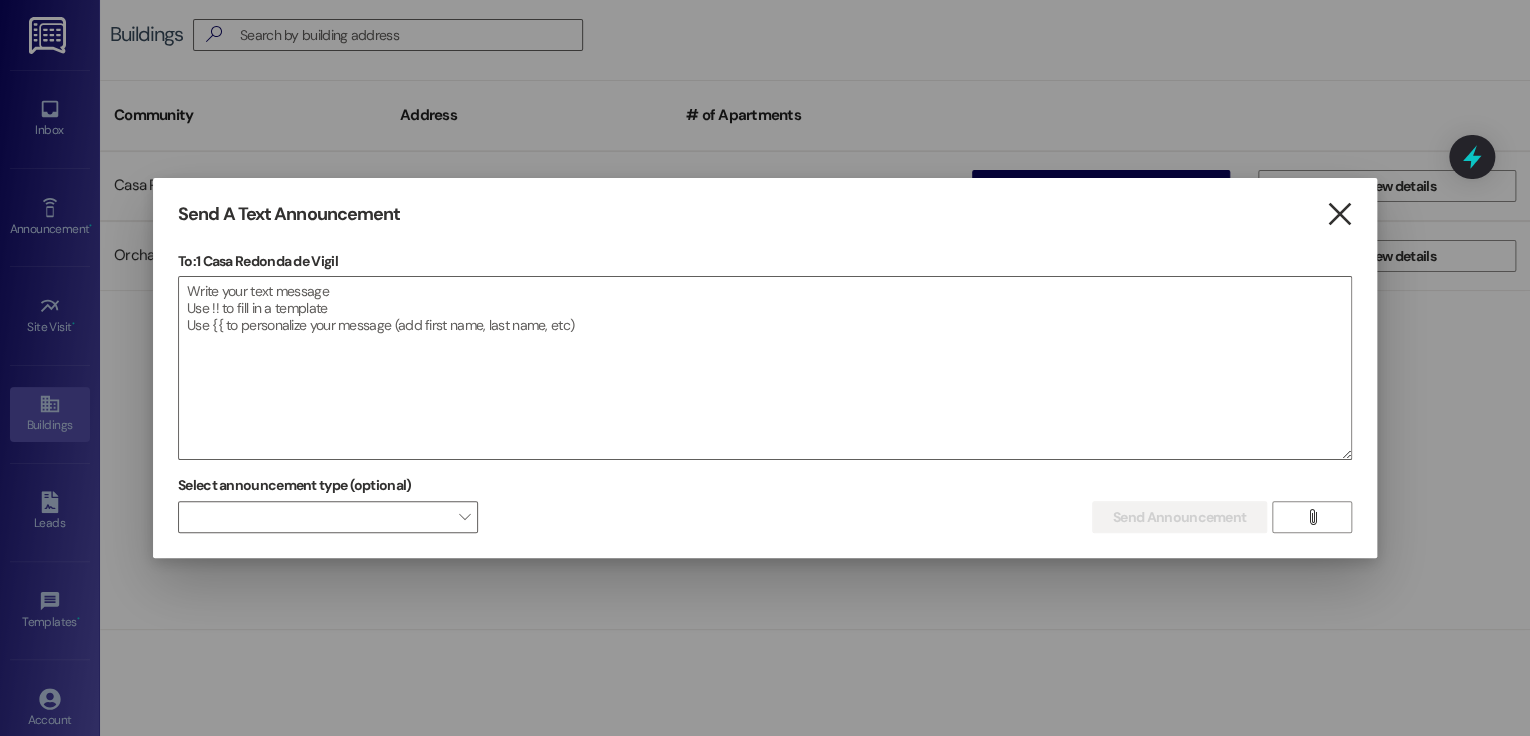 click on "" at bounding box center (1338, 214) 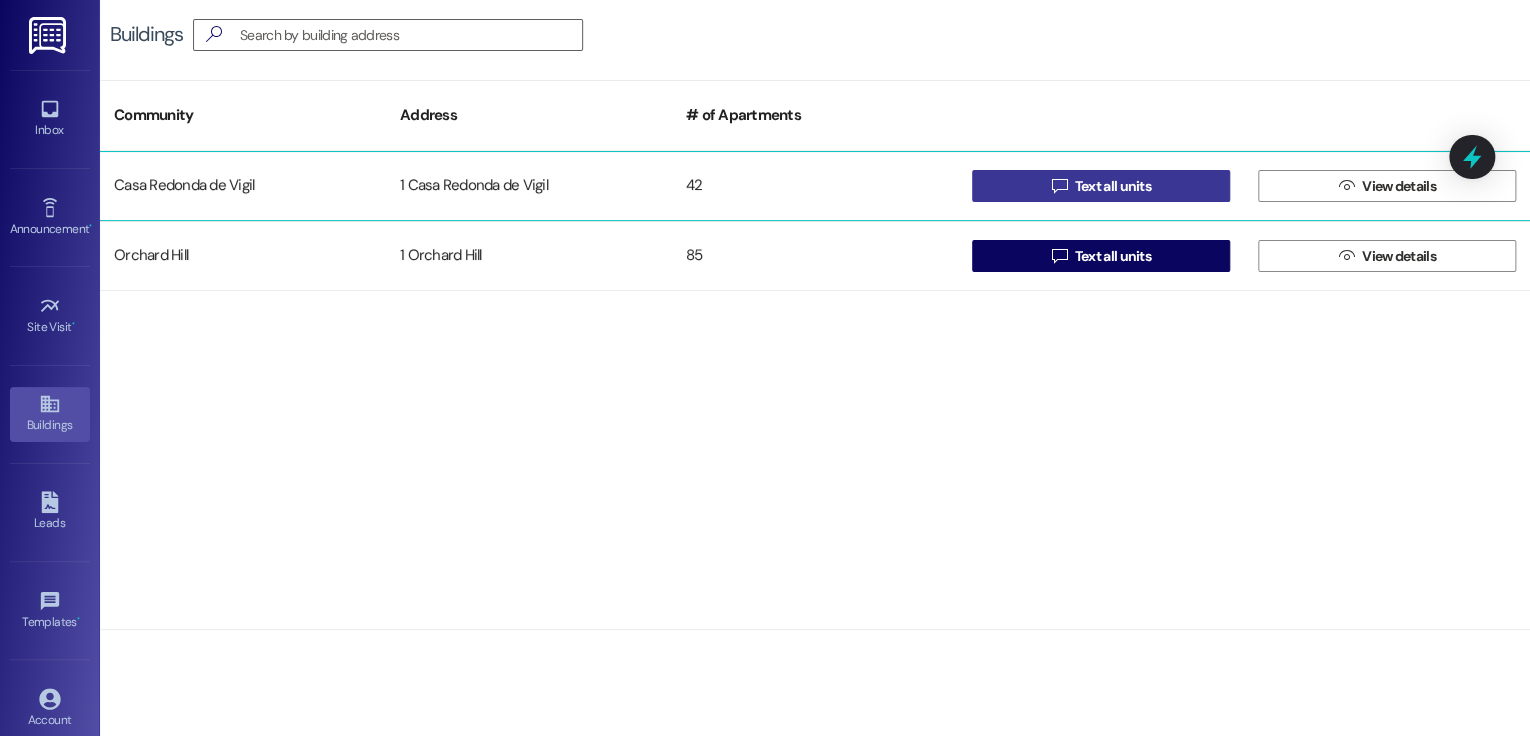 click on "Text all units" at bounding box center (1113, 186) 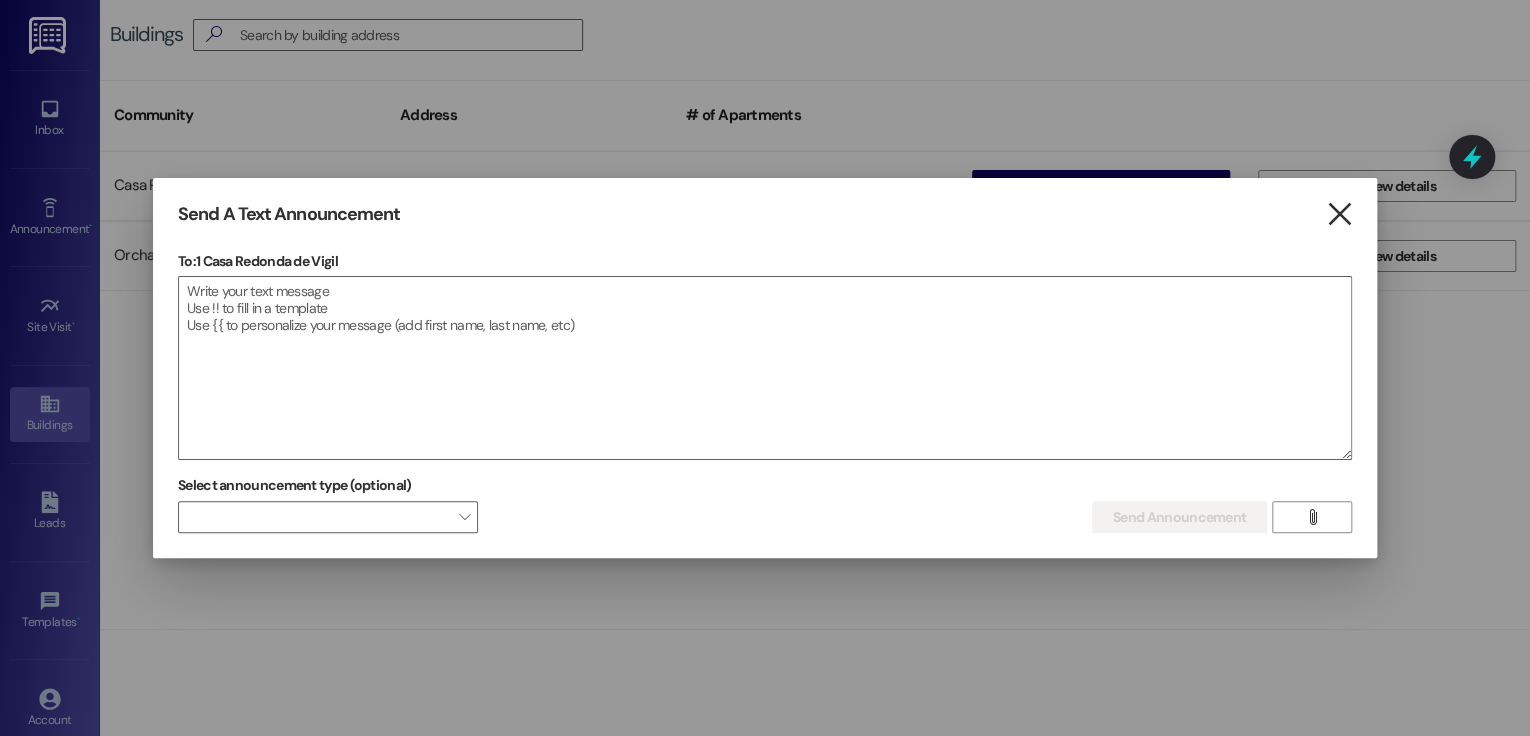 click on "" at bounding box center (1338, 214) 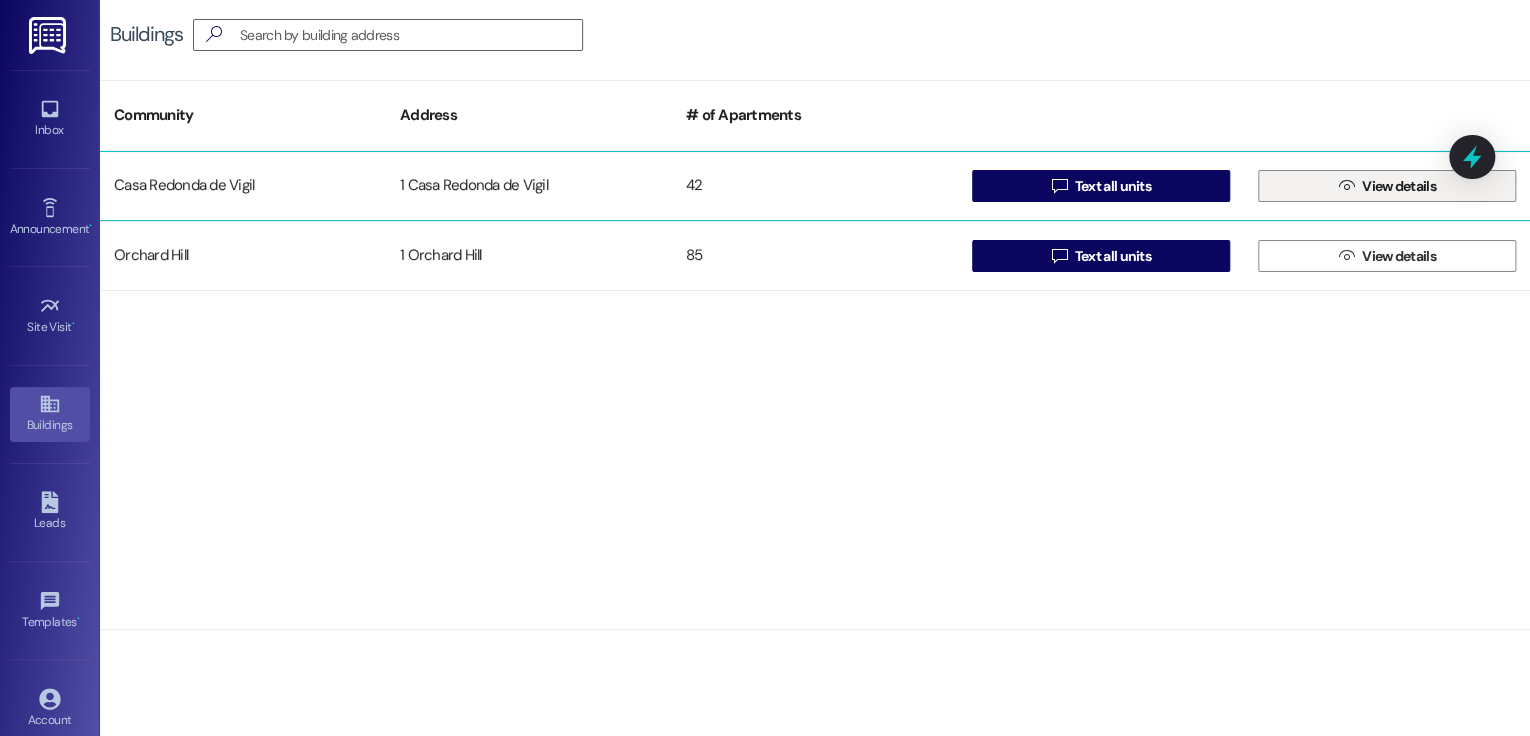 click on "View details" at bounding box center [1399, 186] 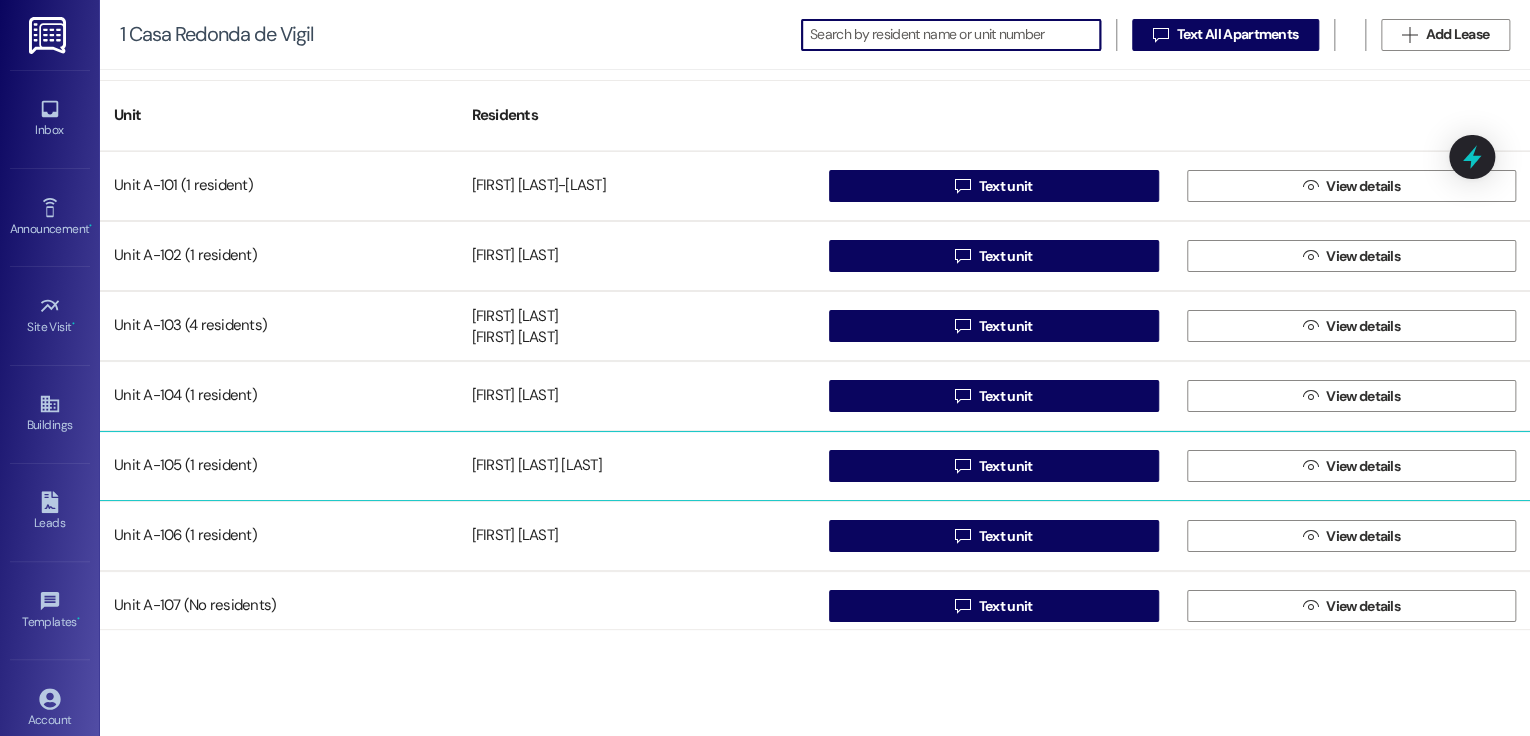 scroll, scrollTop: 0, scrollLeft: 0, axis: both 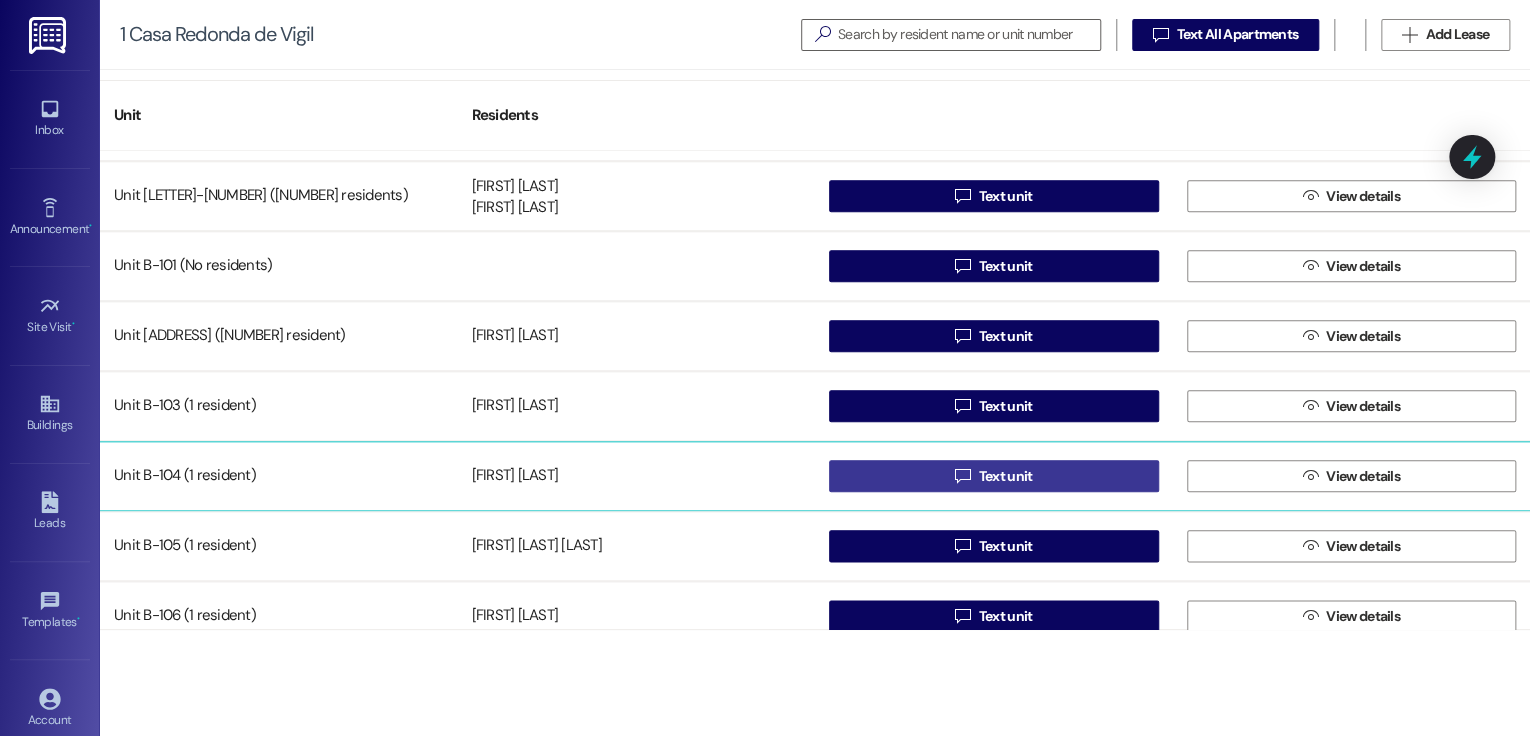 click on " Text unit" at bounding box center [994, 476] 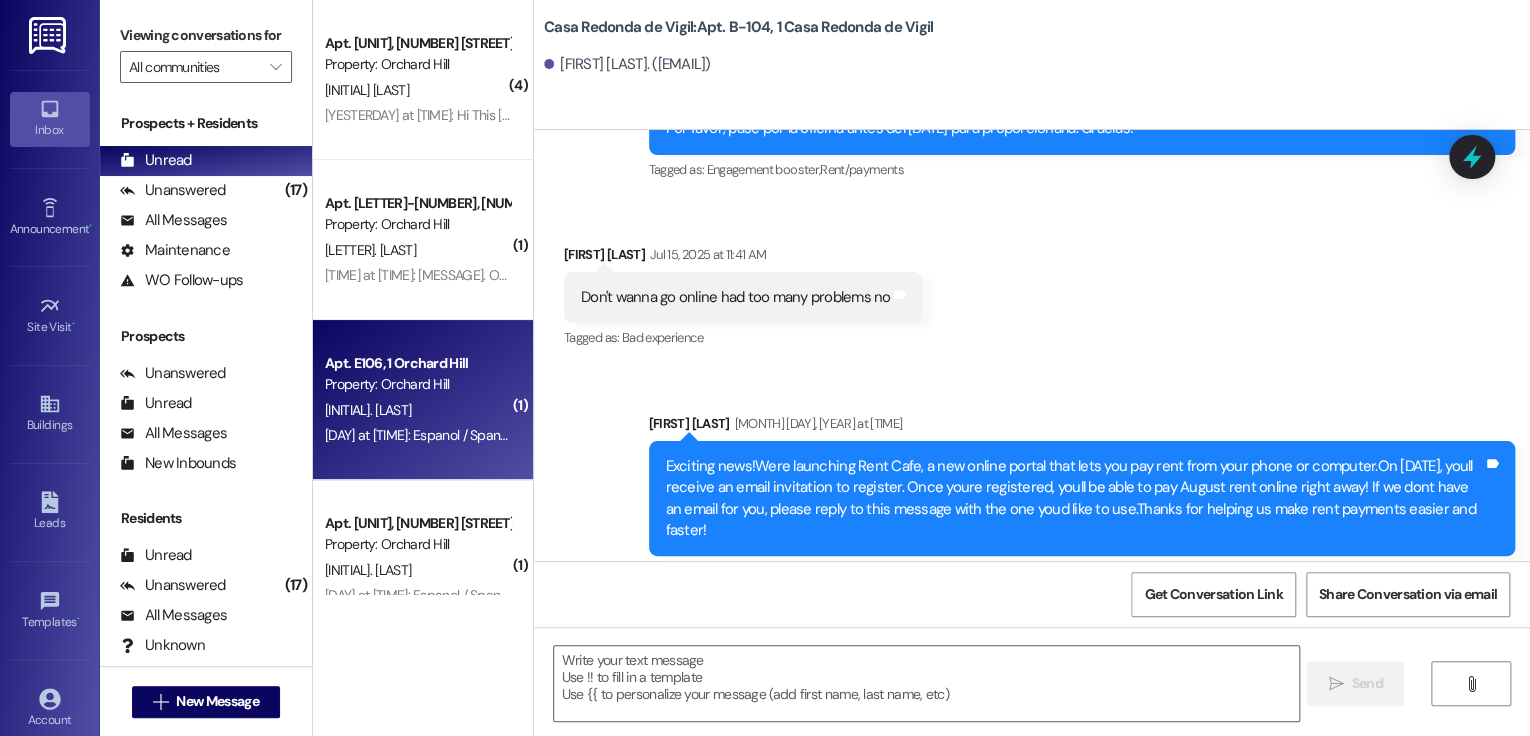 scroll, scrollTop: 42334, scrollLeft: 0, axis: vertical 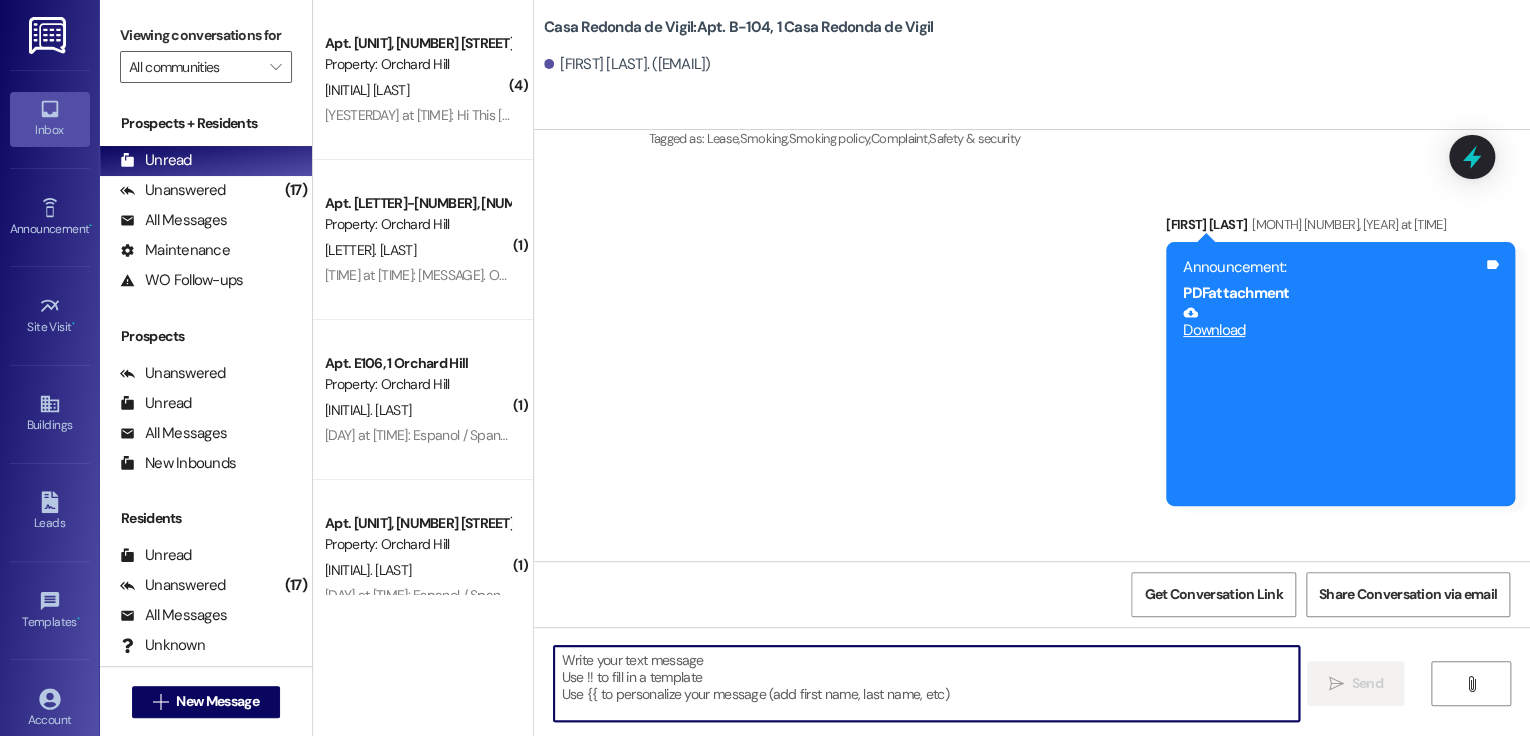 click at bounding box center [926, 683] 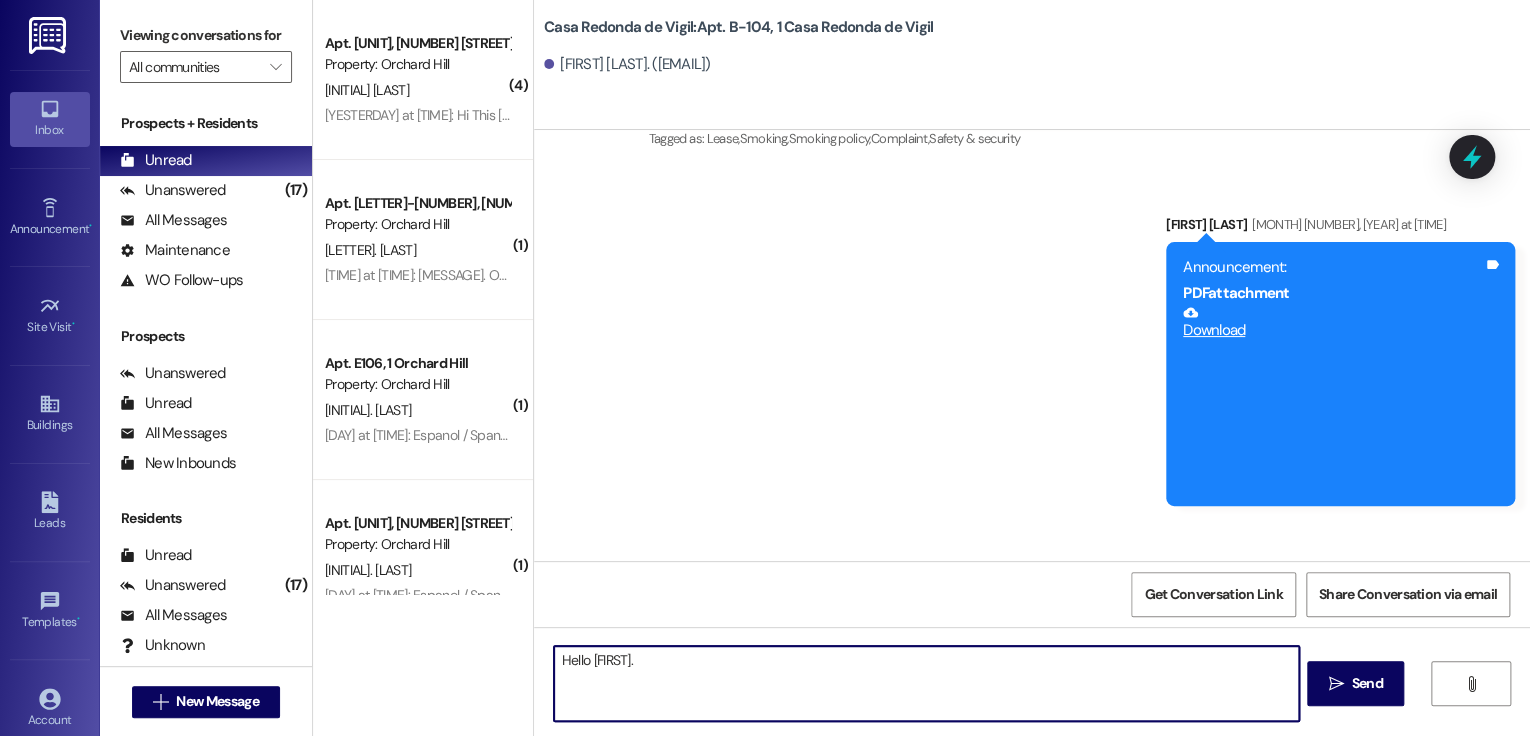 paste on "This is [FIRST] in the leasing office.   You should be receiving a recertification packet from Maiker shortly.  I would be happy to help you complete it if you would like.  I'm happy to say that the property recertification process is going to be even easier this year.  I've prepared all of the documents and as soon as your housing specialist completes sends the notice of rent change, we can complete our documents.  We will also be completing a unit inspection in the next month or so.  I just wanted to let you know and offer any help you may need." 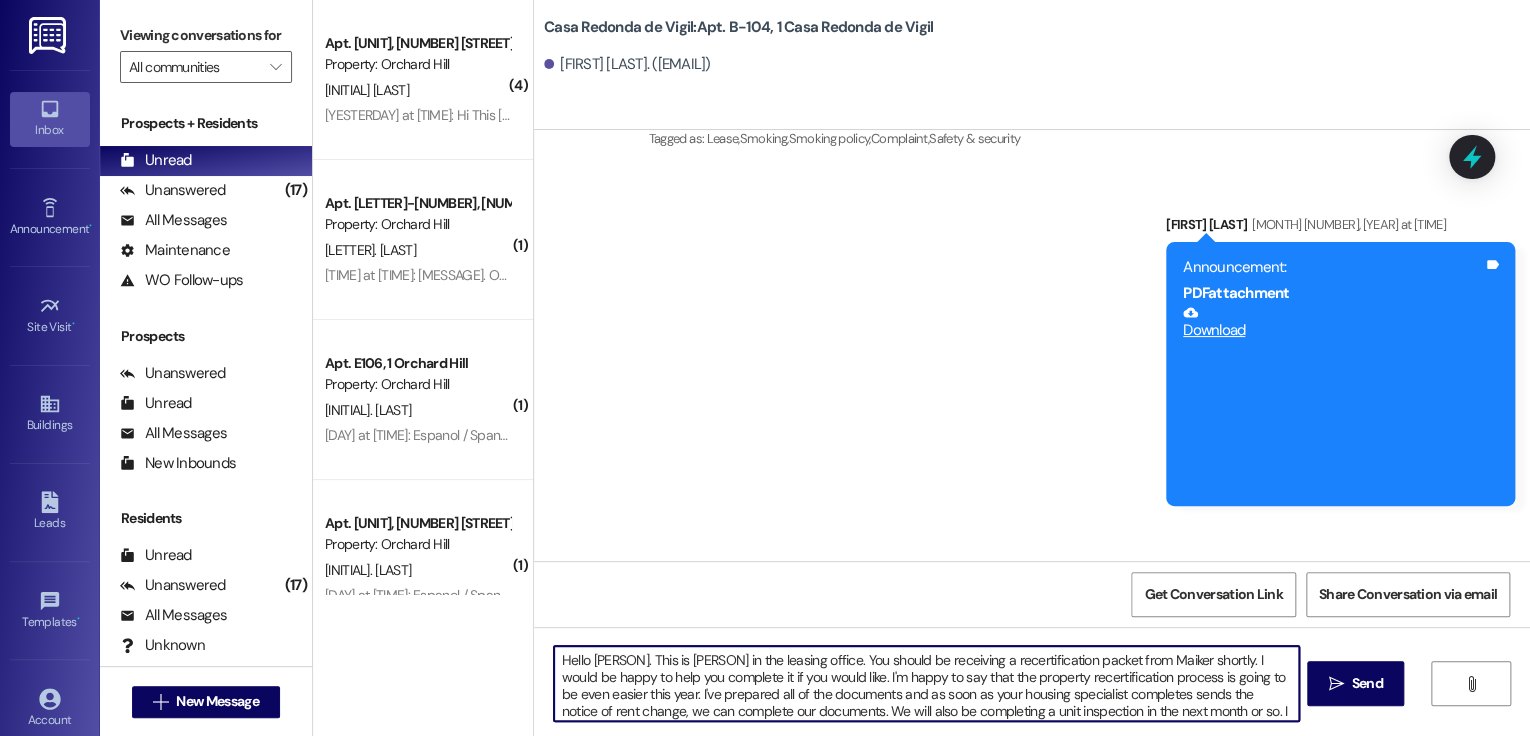 scroll, scrollTop: 16, scrollLeft: 0, axis: vertical 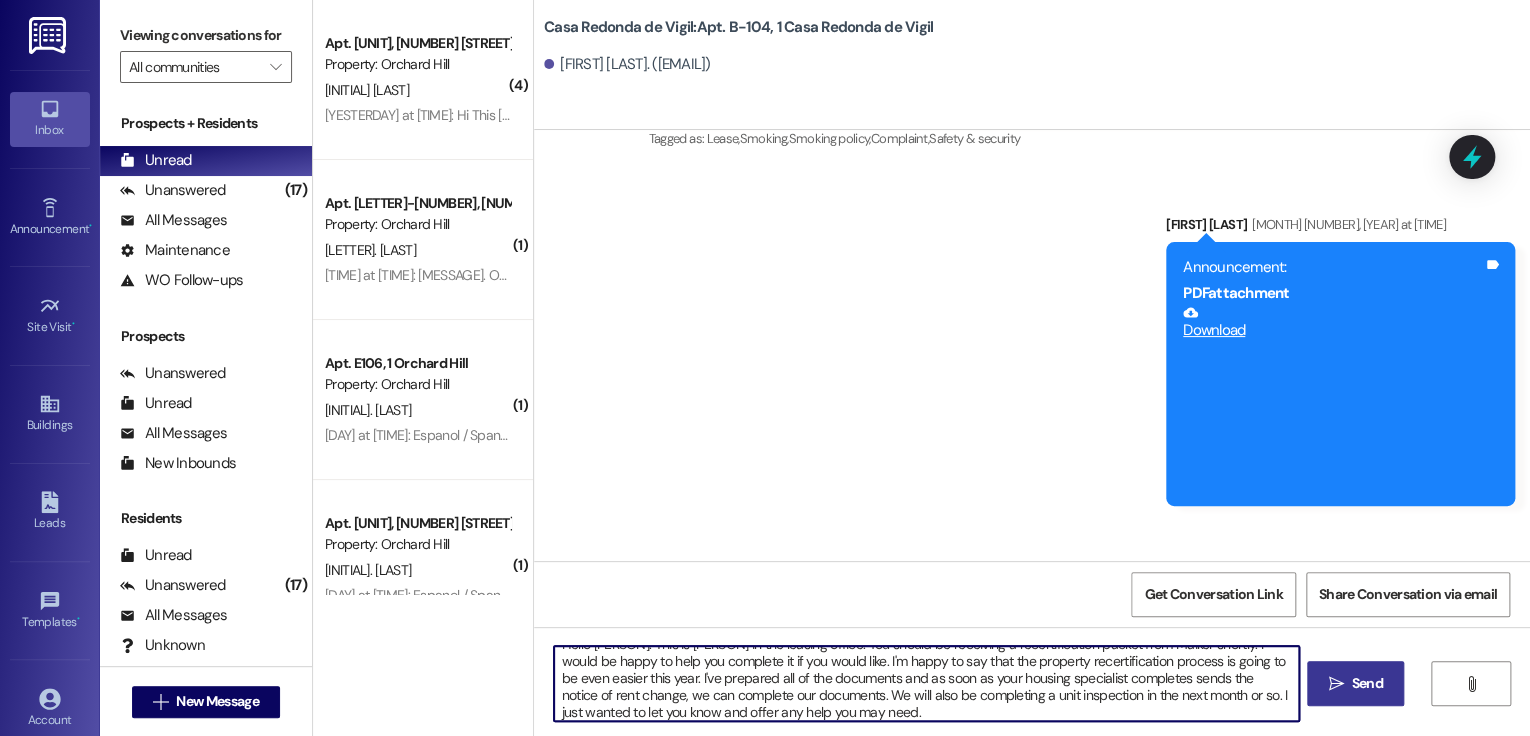 type on "Hello [PERSON]. This is [PERSON] in the leasing office. You should be receiving a recertification packet from Maiker shortly. I would be happy to help you complete it if you would like. I'm happy to say that the property recertification process is going to be even easier this year. I've prepared all of the documents and as soon as your housing specialist completes sends the notice of rent change, we can complete our documents. We will also be completing a unit inspection in the next month or so. I just wanted to let you know and offer any help you may need." 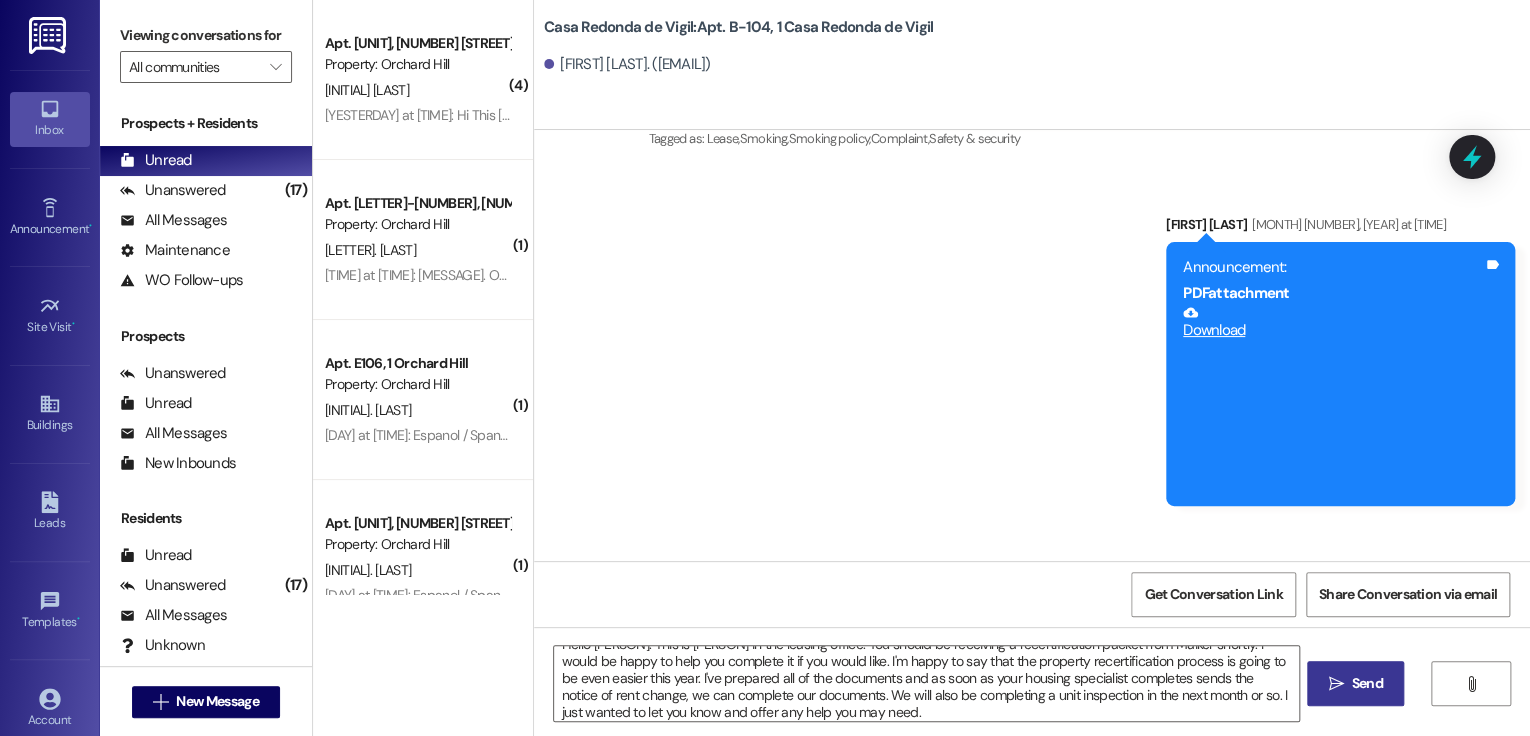 click on "Send" at bounding box center [1367, 683] 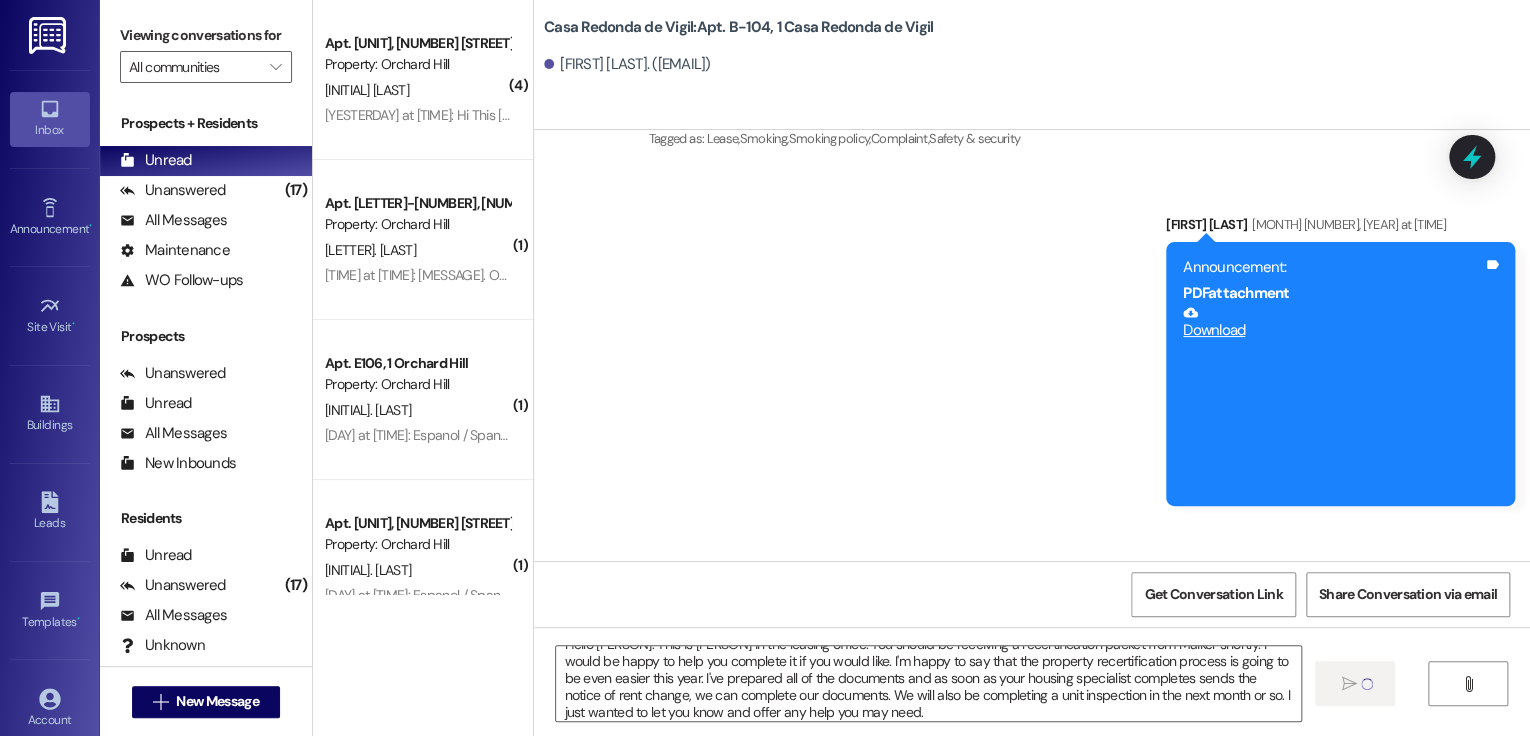 type 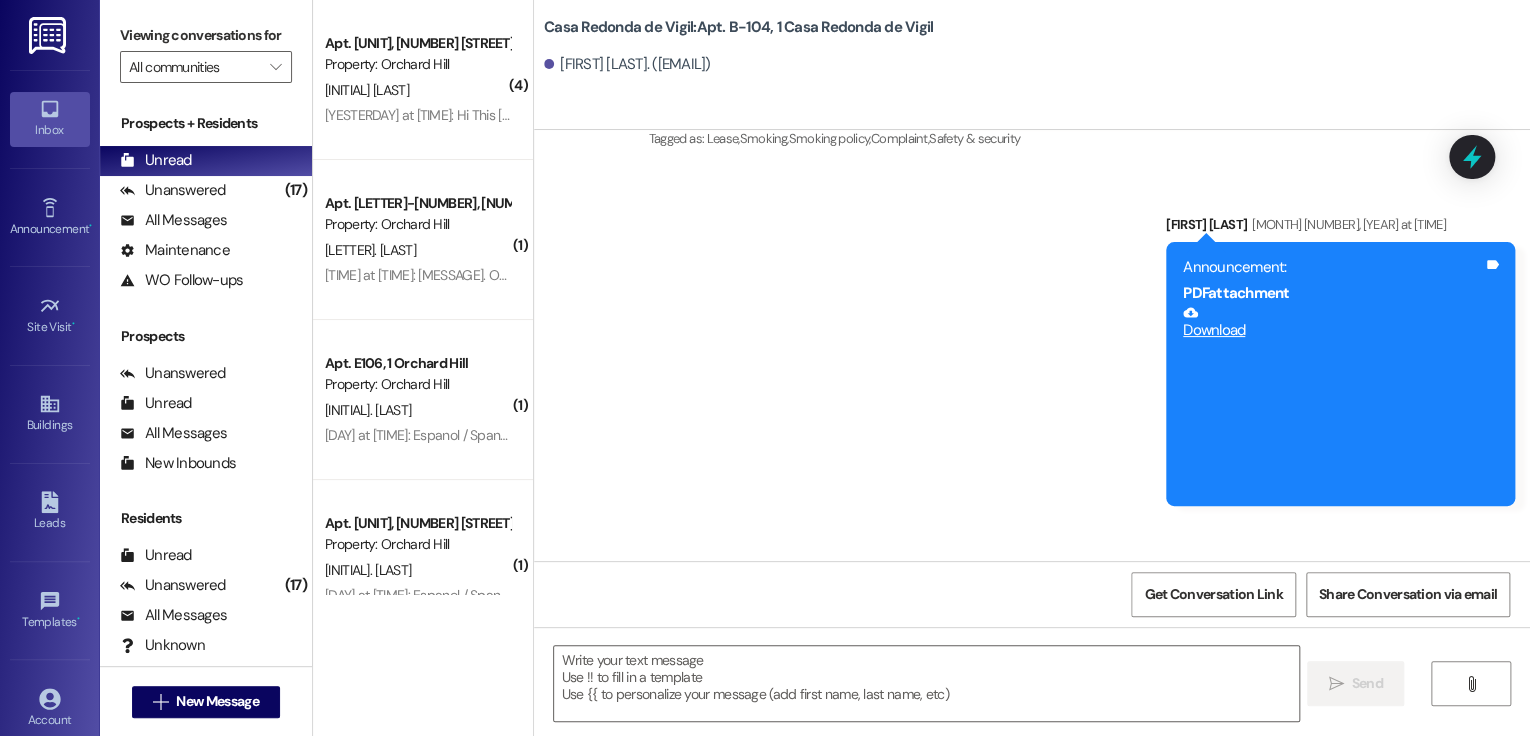 scroll, scrollTop: 0, scrollLeft: 0, axis: both 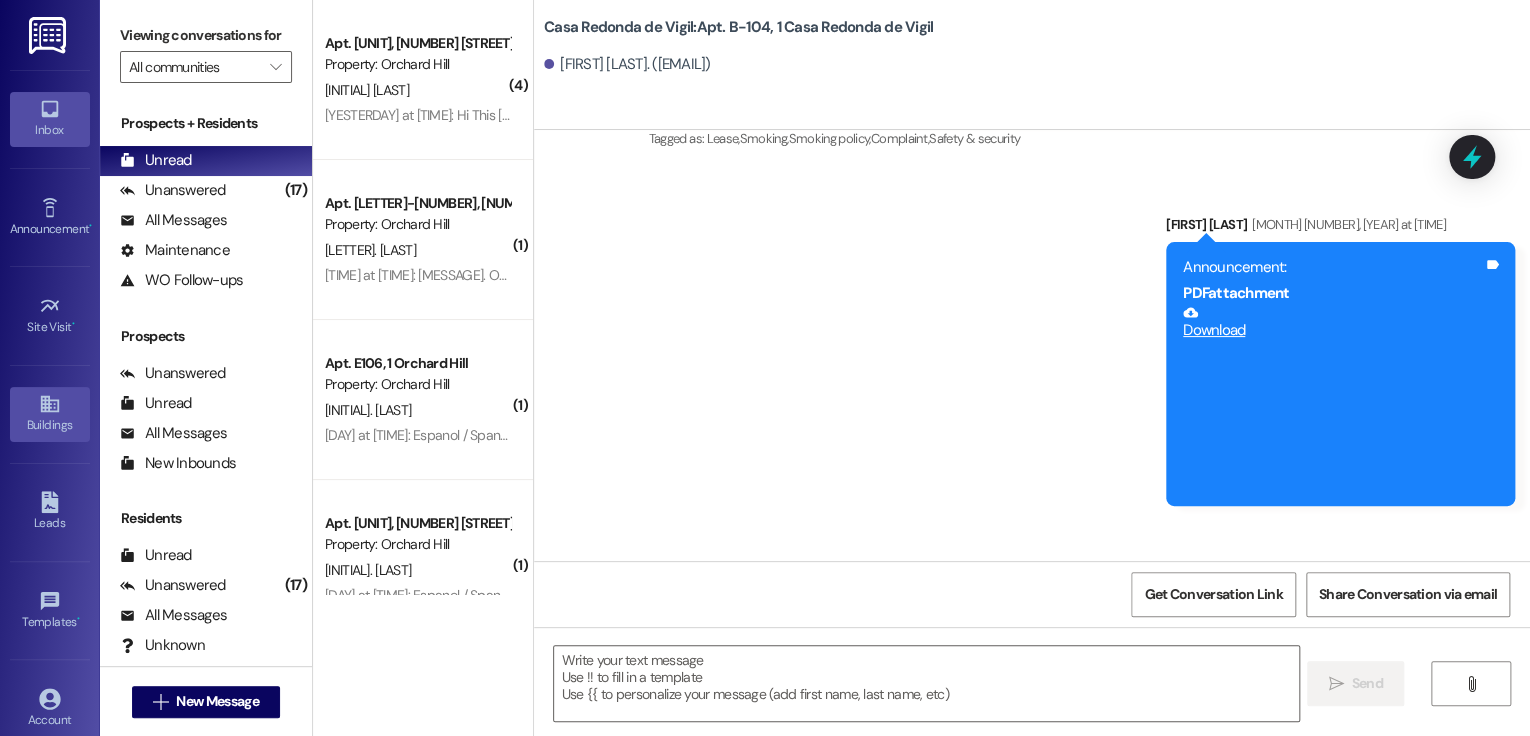 click on "Buildings" at bounding box center (50, 425) 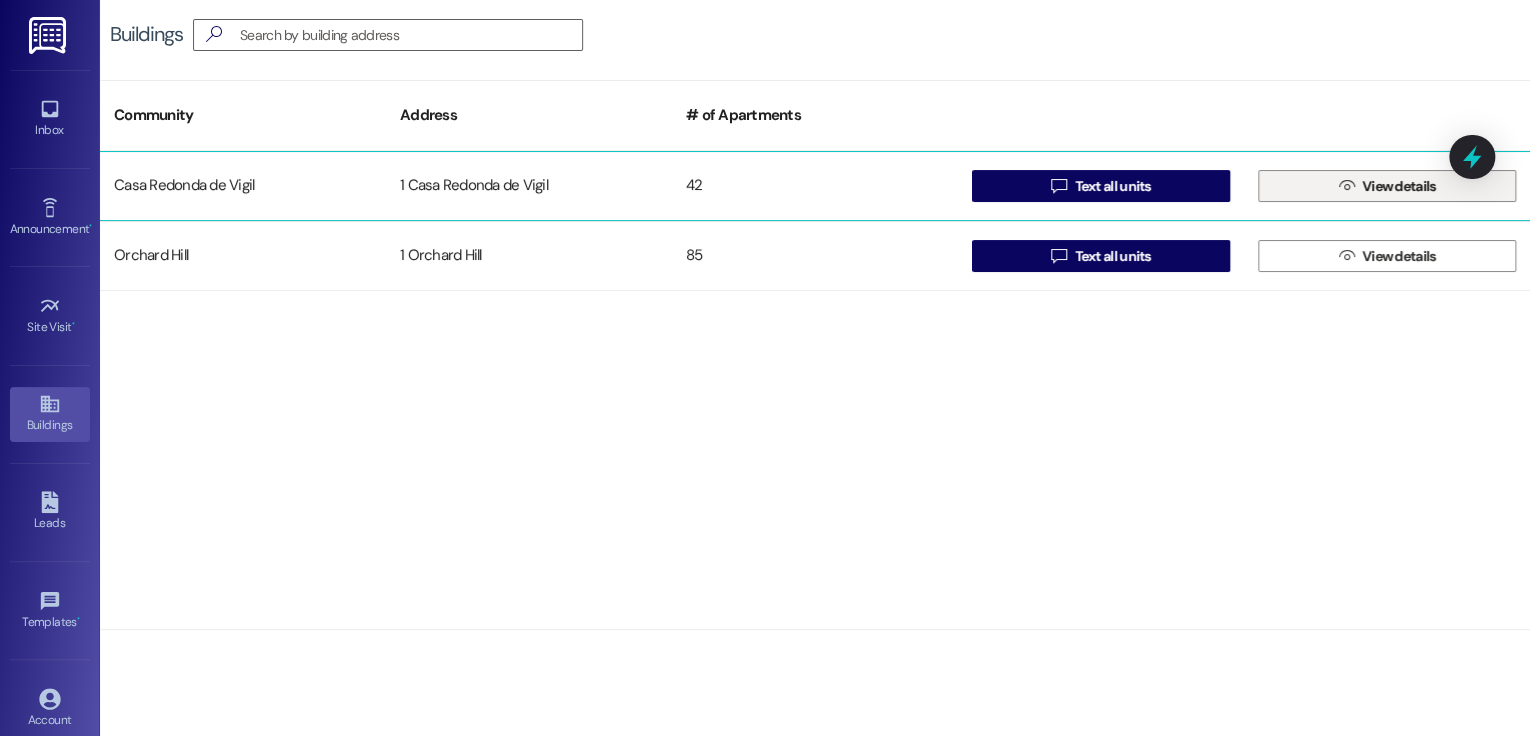 click on "View details" at bounding box center (1399, 186) 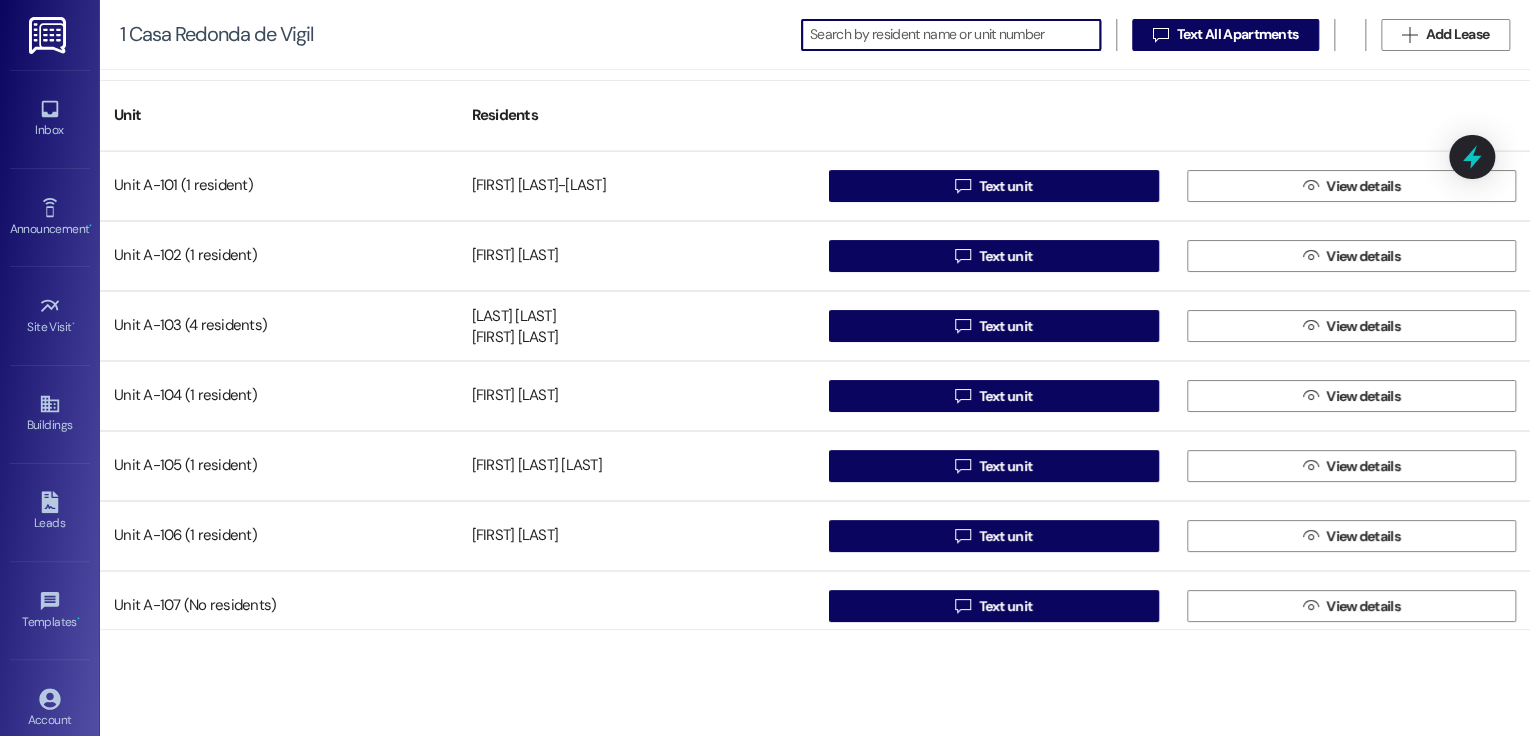 scroll, scrollTop: 0, scrollLeft: 0, axis: both 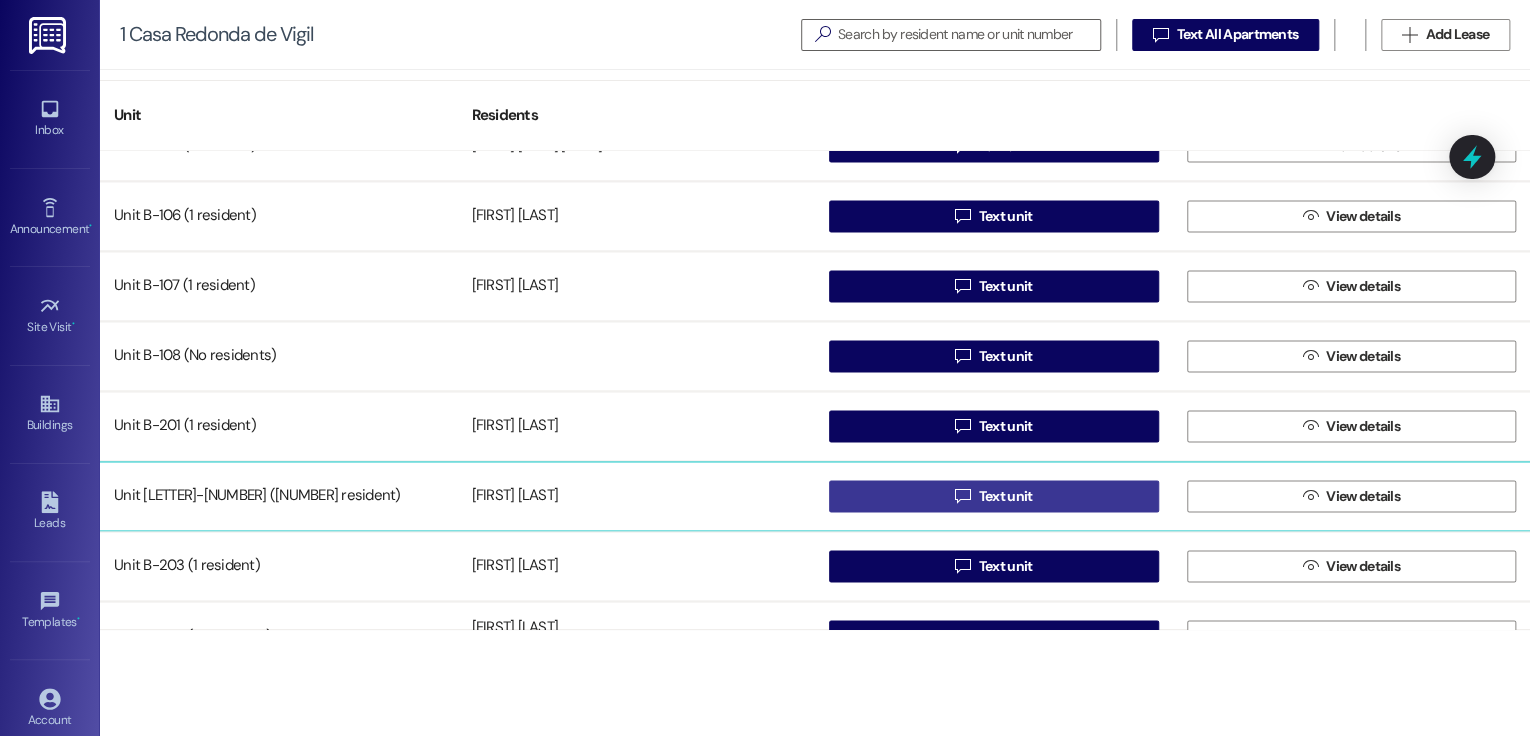 click on " Text unit" at bounding box center [994, 496] 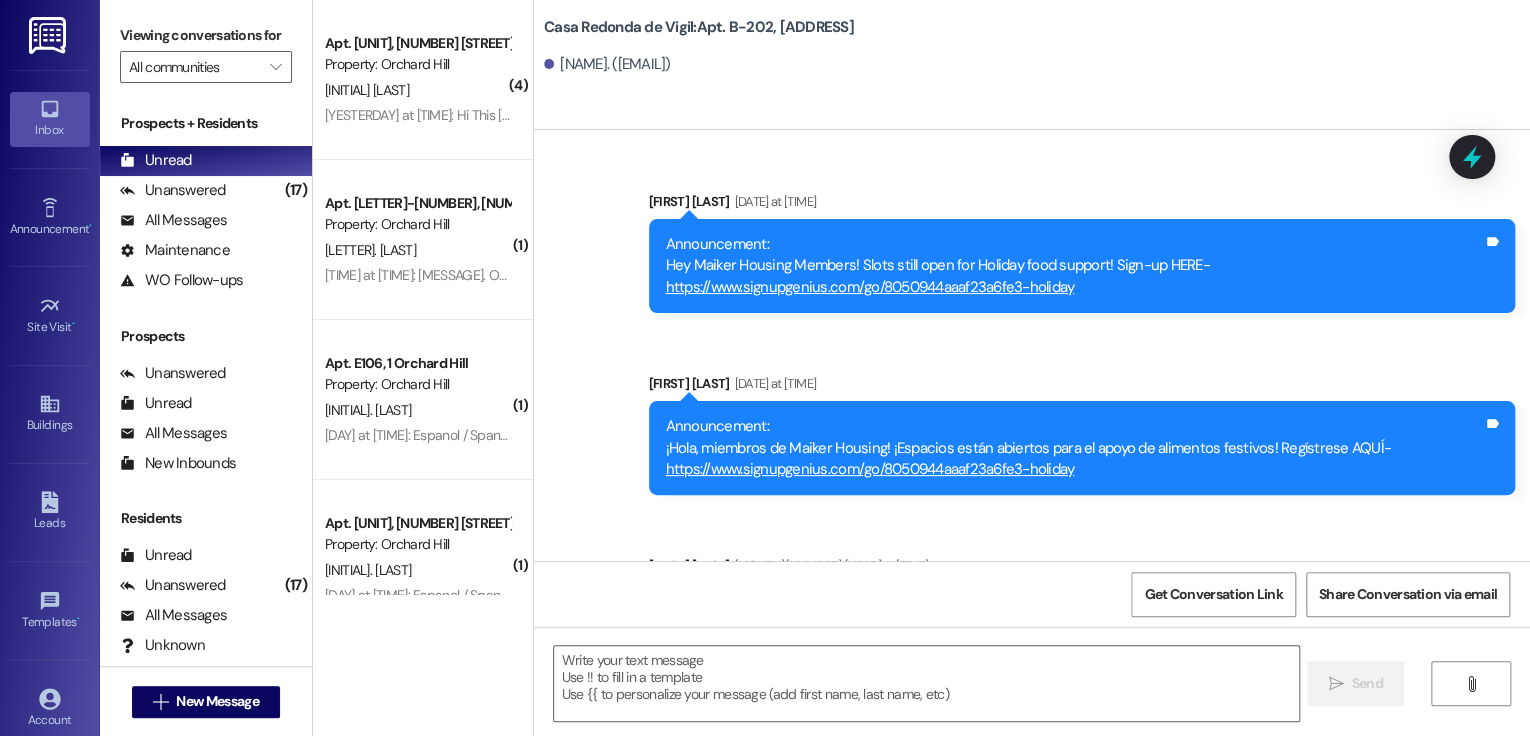 scroll, scrollTop: 44082, scrollLeft: 0, axis: vertical 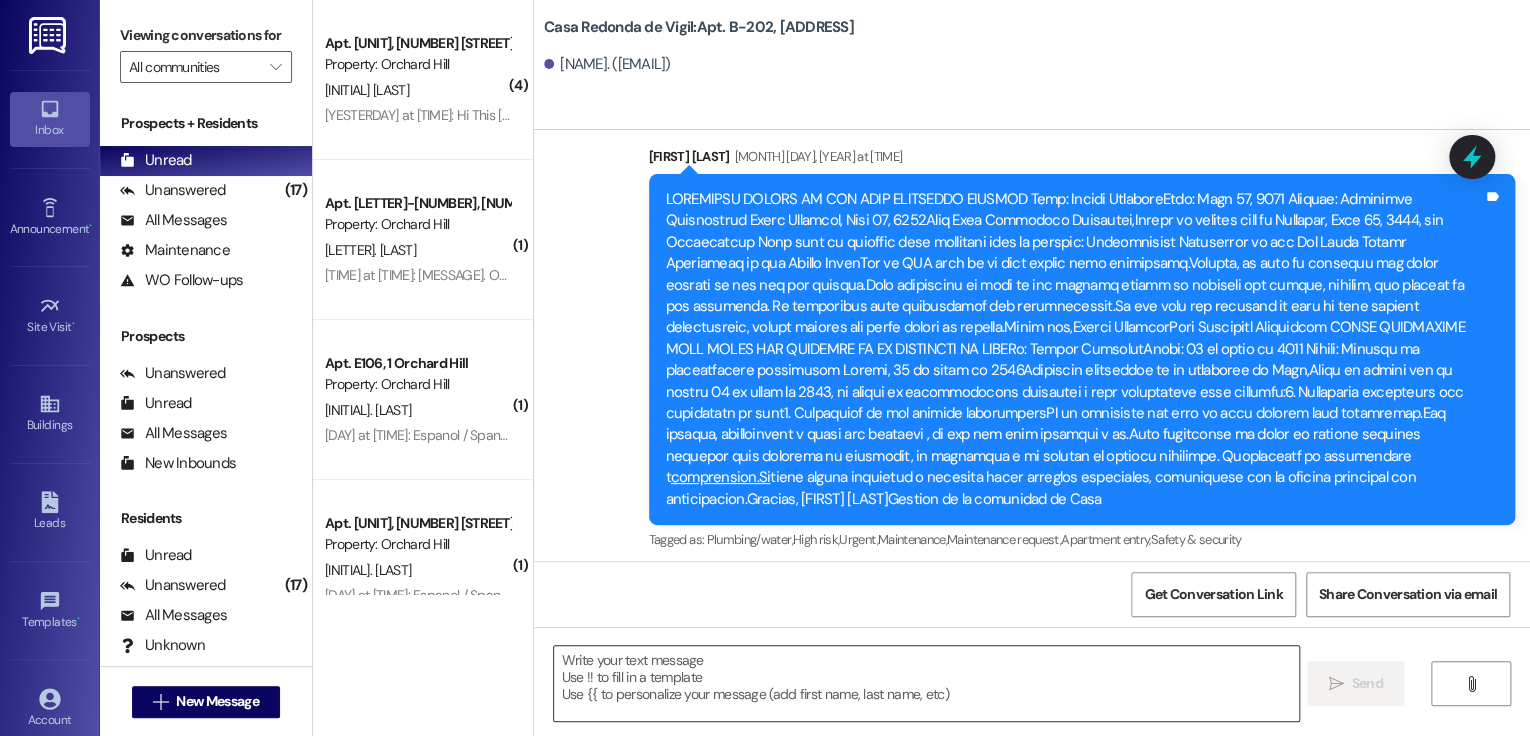 drag, startPoint x: 646, startPoint y: 680, endPoint x: 629, endPoint y: 697, distance: 24.04163 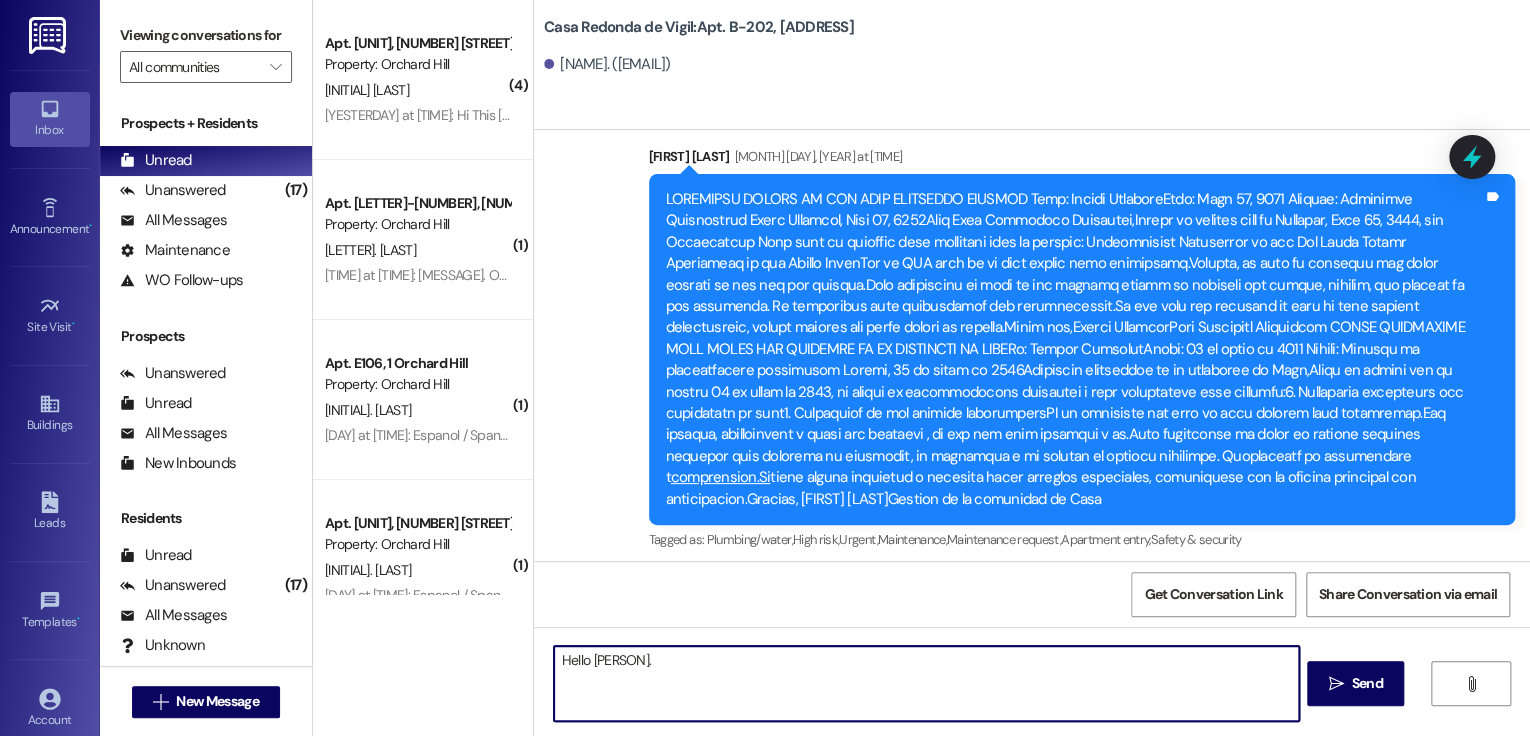 paste on "This is [FIRST] in the leasing office.   You should be receiving a recertification packet from Maiker shortly.  I would be happy to help you complete it if you would like.  I'm happy to say that the property recertification process is going to be even easier this year.  I've prepared all of the documents and as soon as your housing specialist completes sends the notice of rent change, we can complete our documents.  We will also be completing a unit inspection in the next month or so.  I just wanted to let you know and offer any help you may need." 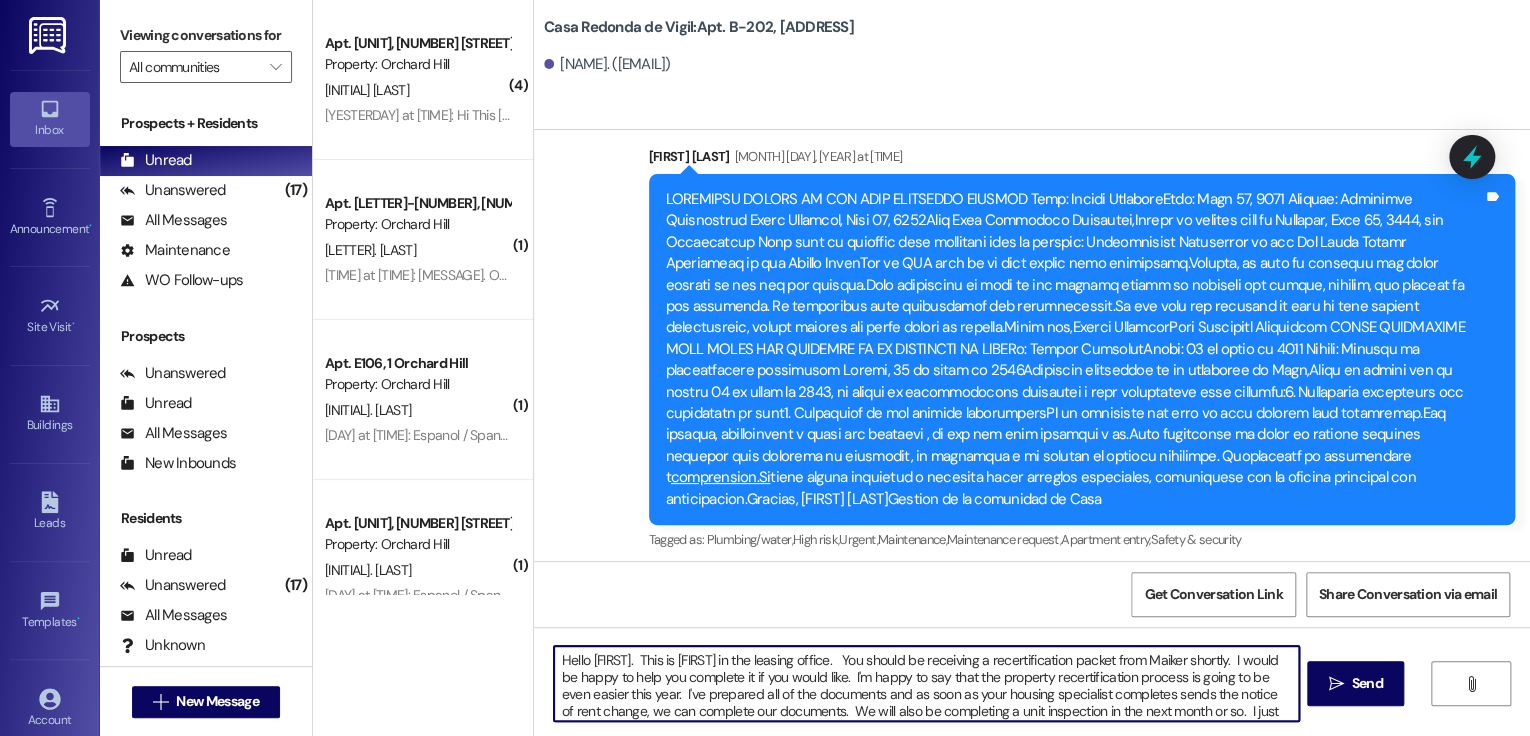 scroll, scrollTop: 16, scrollLeft: 0, axis: vertical 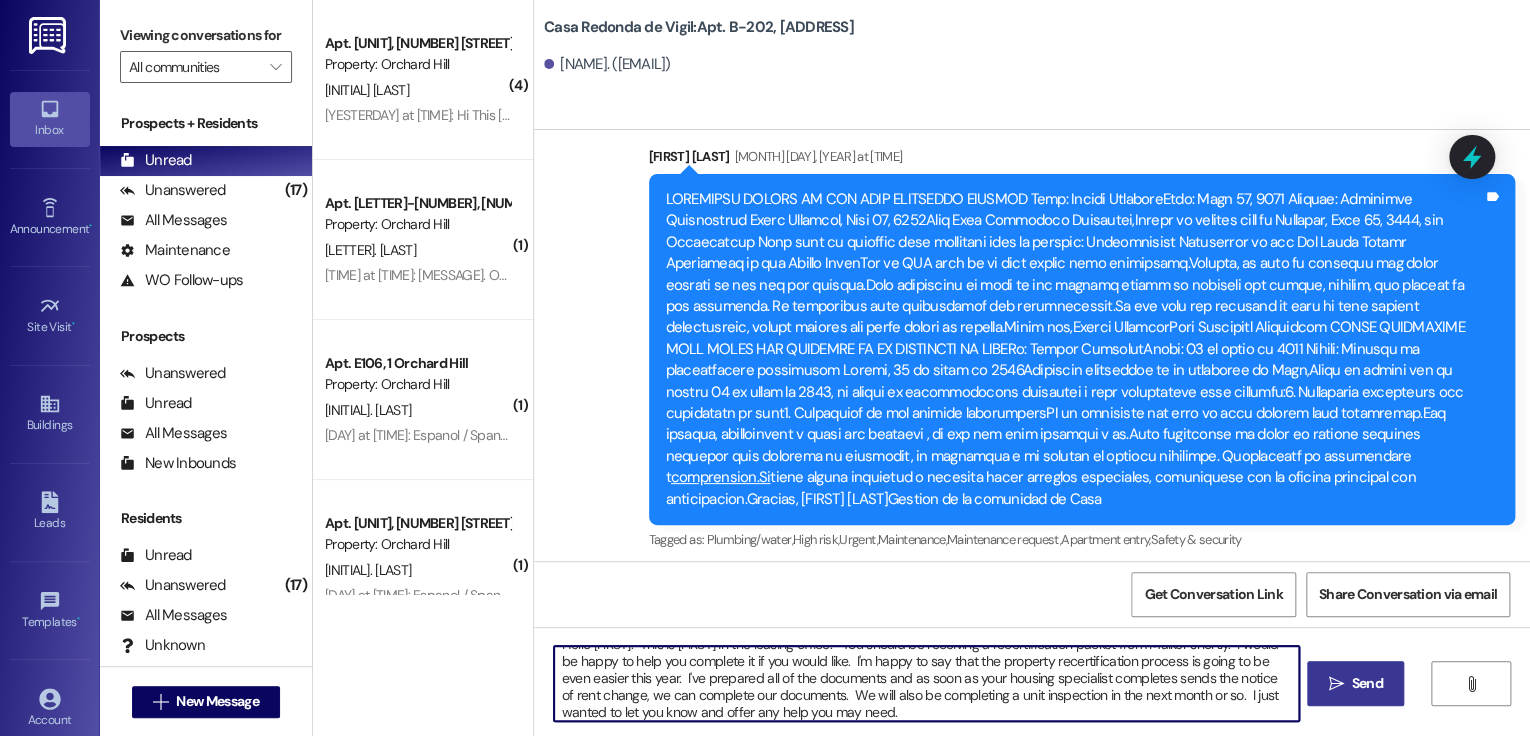 type on "Hello [FIRST].  This is [FIRST] in the leasing office.   You should be receiving a recertification packet from Maiker shortly.  I would be happy to help you complete it if you would like.  I'm happy to say that the property recertification process is going to be even easier this year.  I've prepared all of the documents and as soon as your housing specialist completes sends the notice of rent change, we can complete our documents.  We will also be completing a unit inspection in the next month or so.  I just wanted to let you know and offer any help you may need." 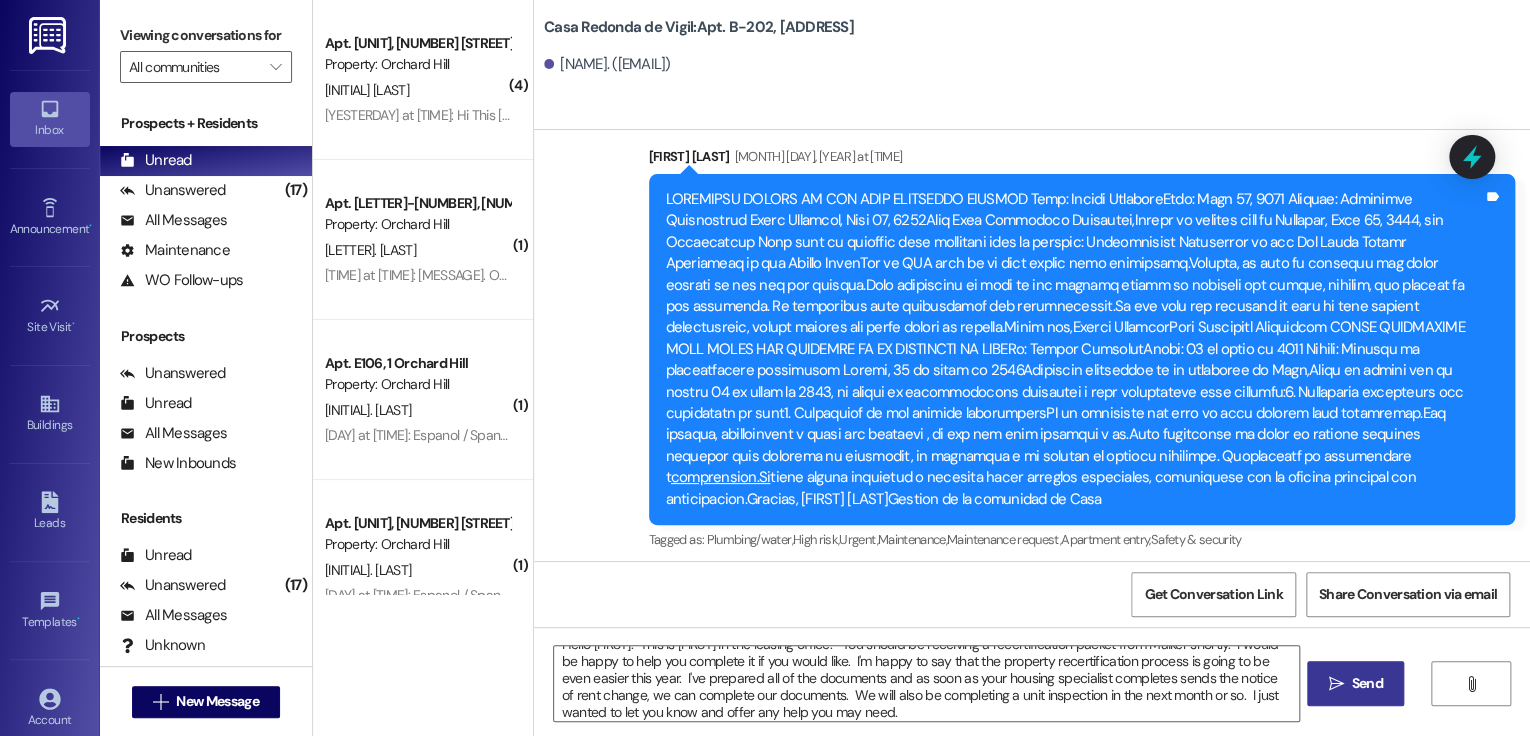 click on "Send" at bounding box center (1367, 683) 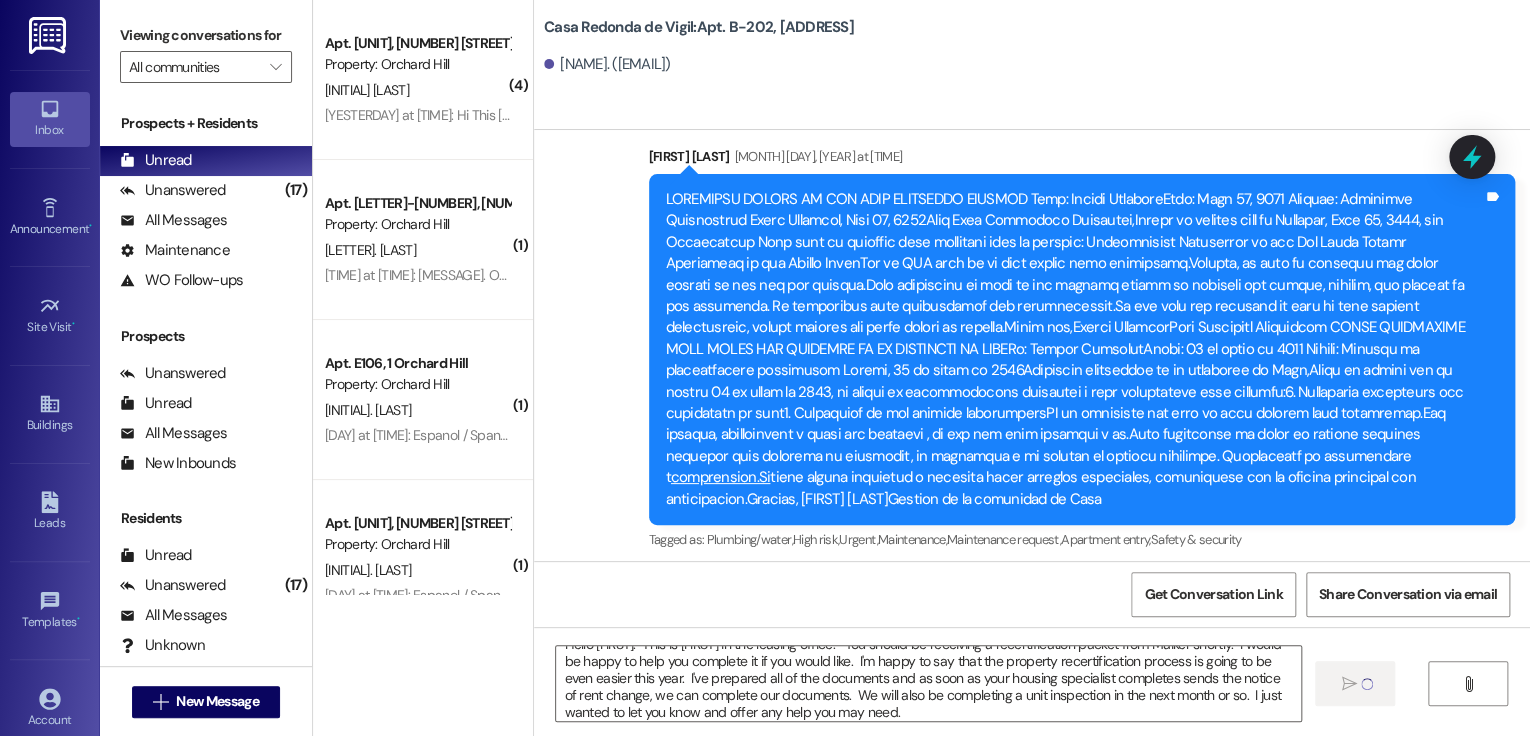 type 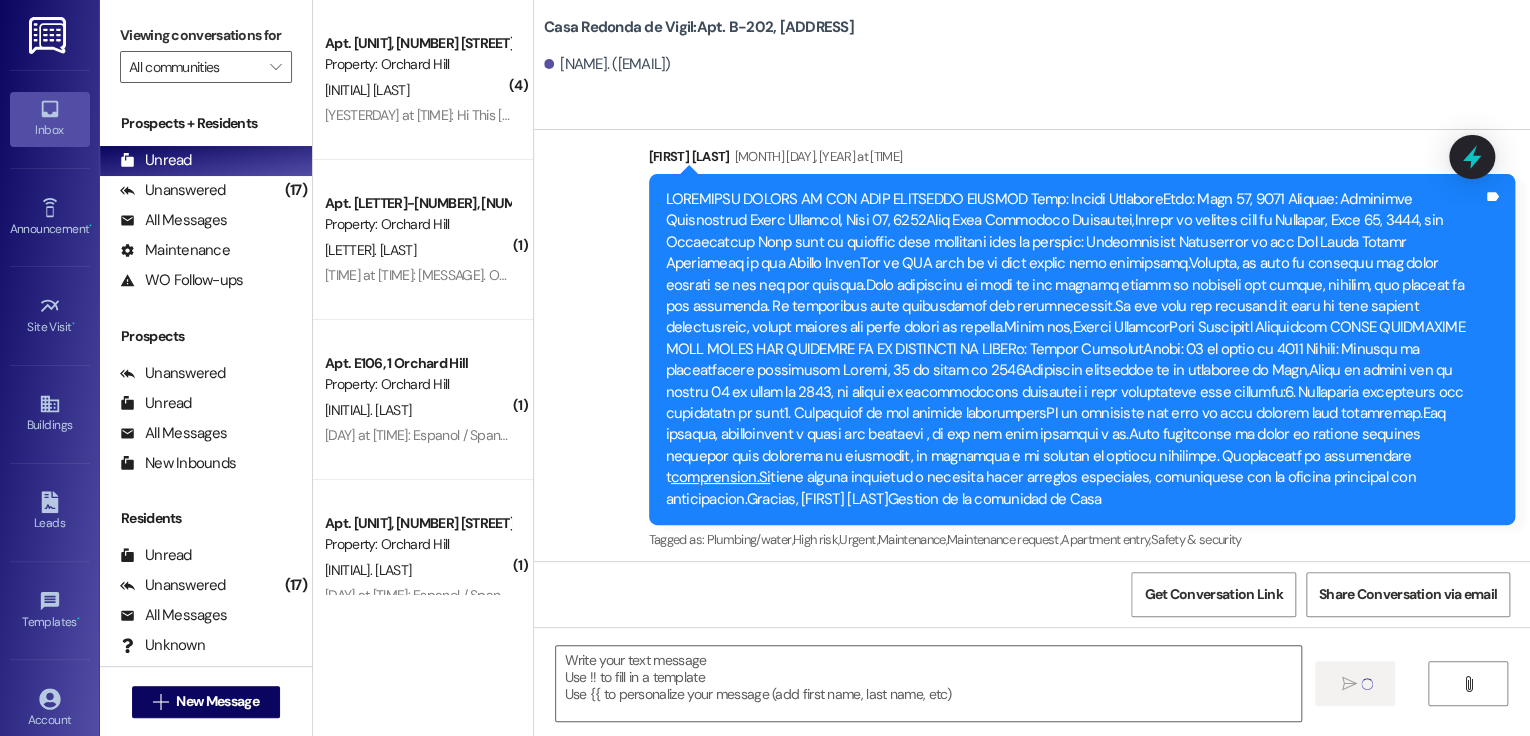 scroll, scrollTop: 0, scrollLeft: 0, axis: both 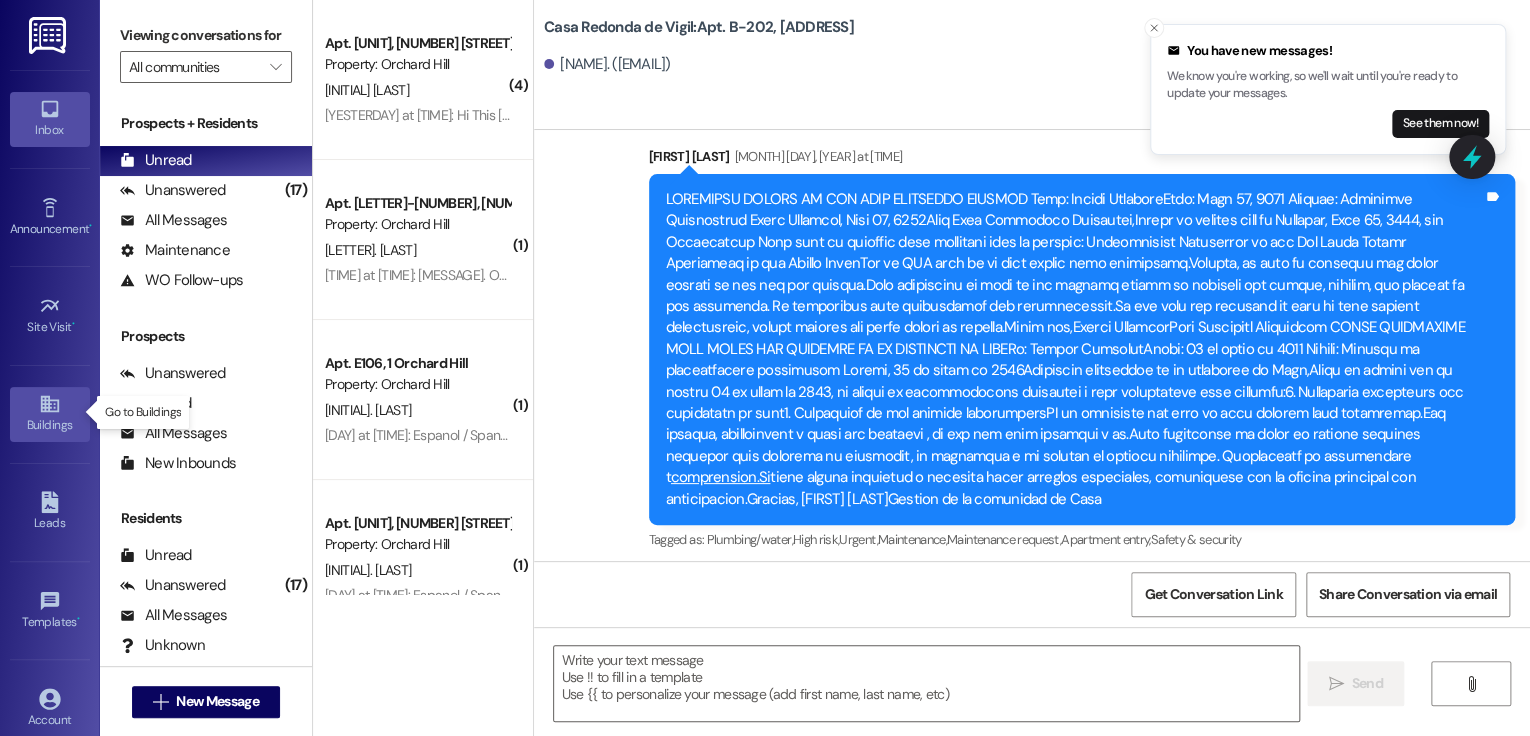 click on "Buildings" at bounding box center (50, 425) 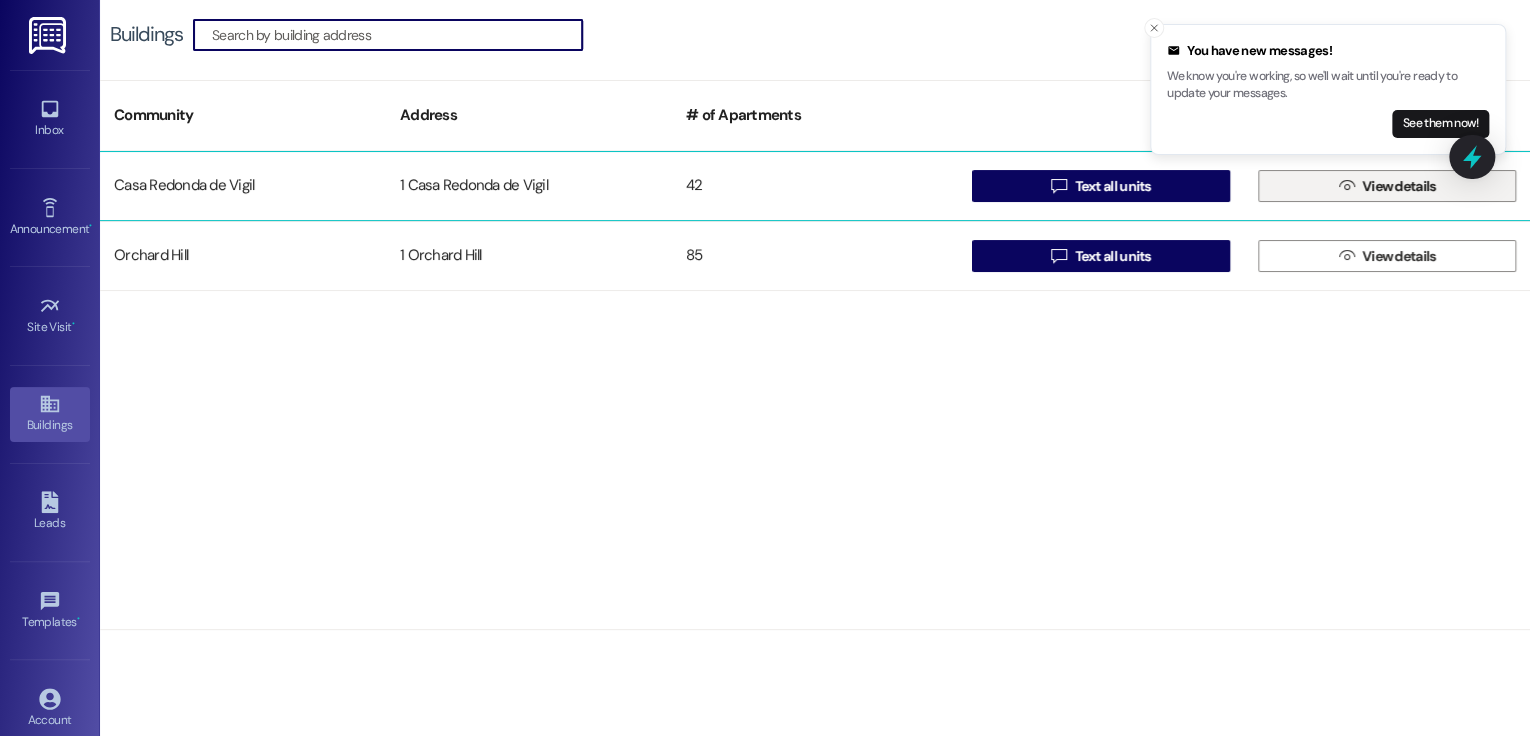 click on "View details" at bounding box center (1399, 186) 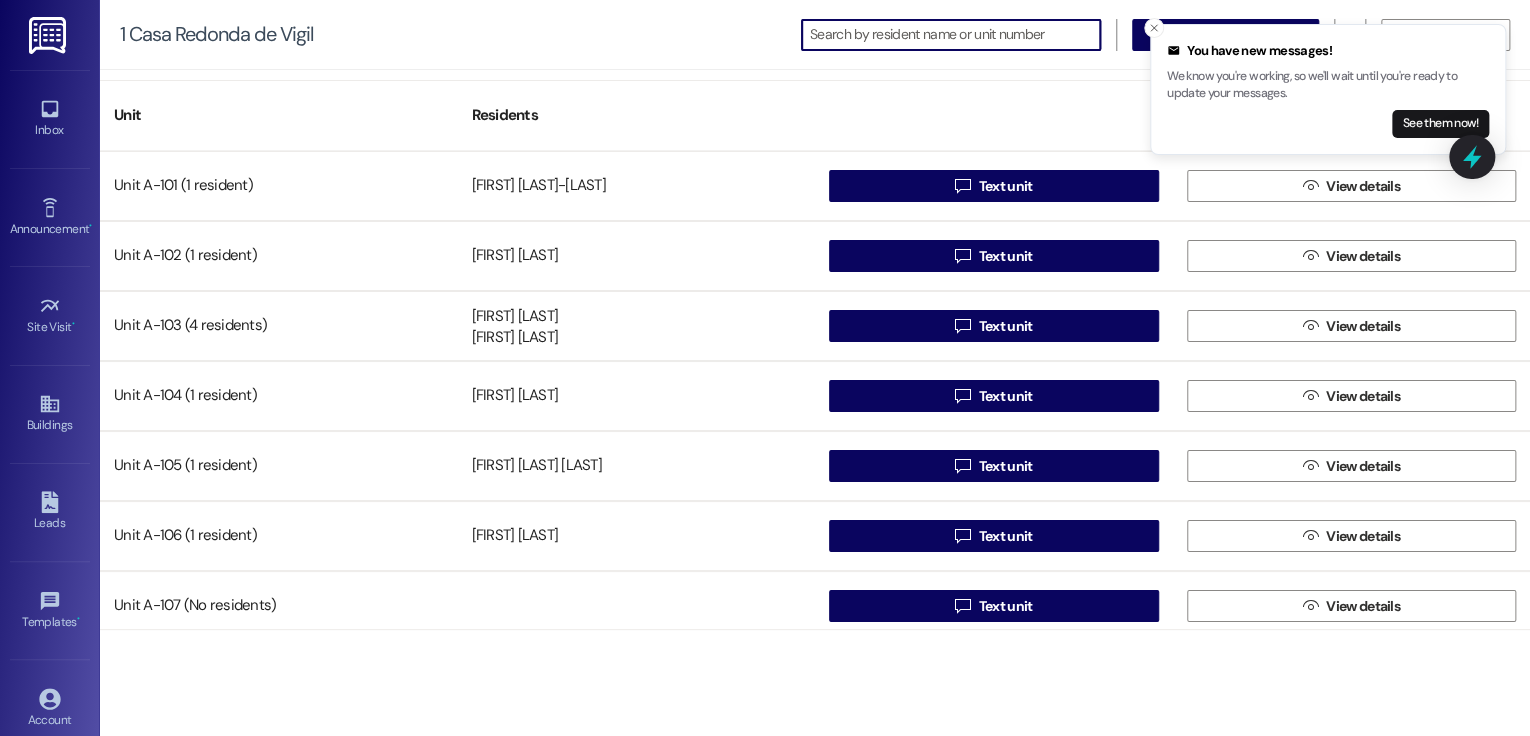 scroll, scrollTop: 0, scrollLeft: 2, axis: horizontal 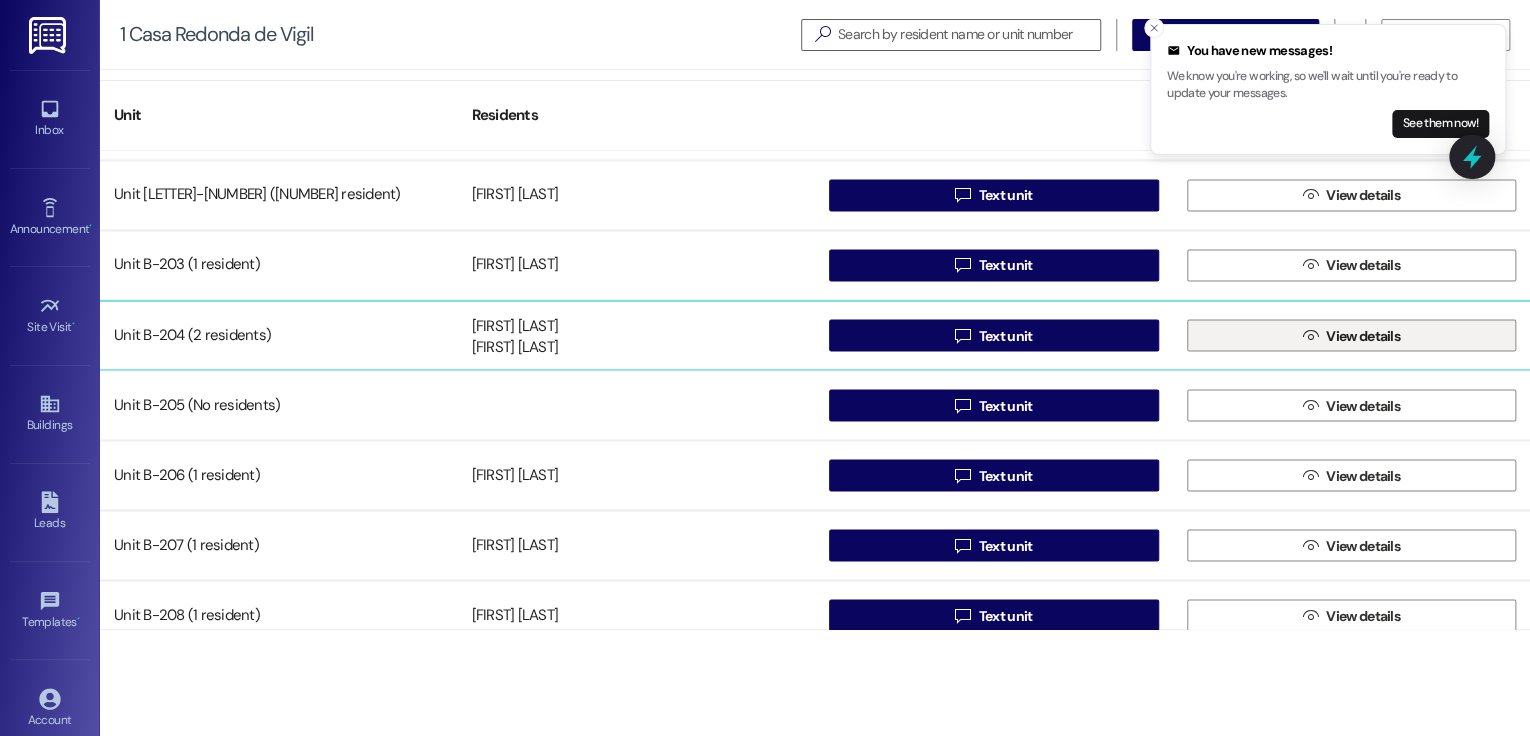 click on " View details" at bounding box center (1351, 335) 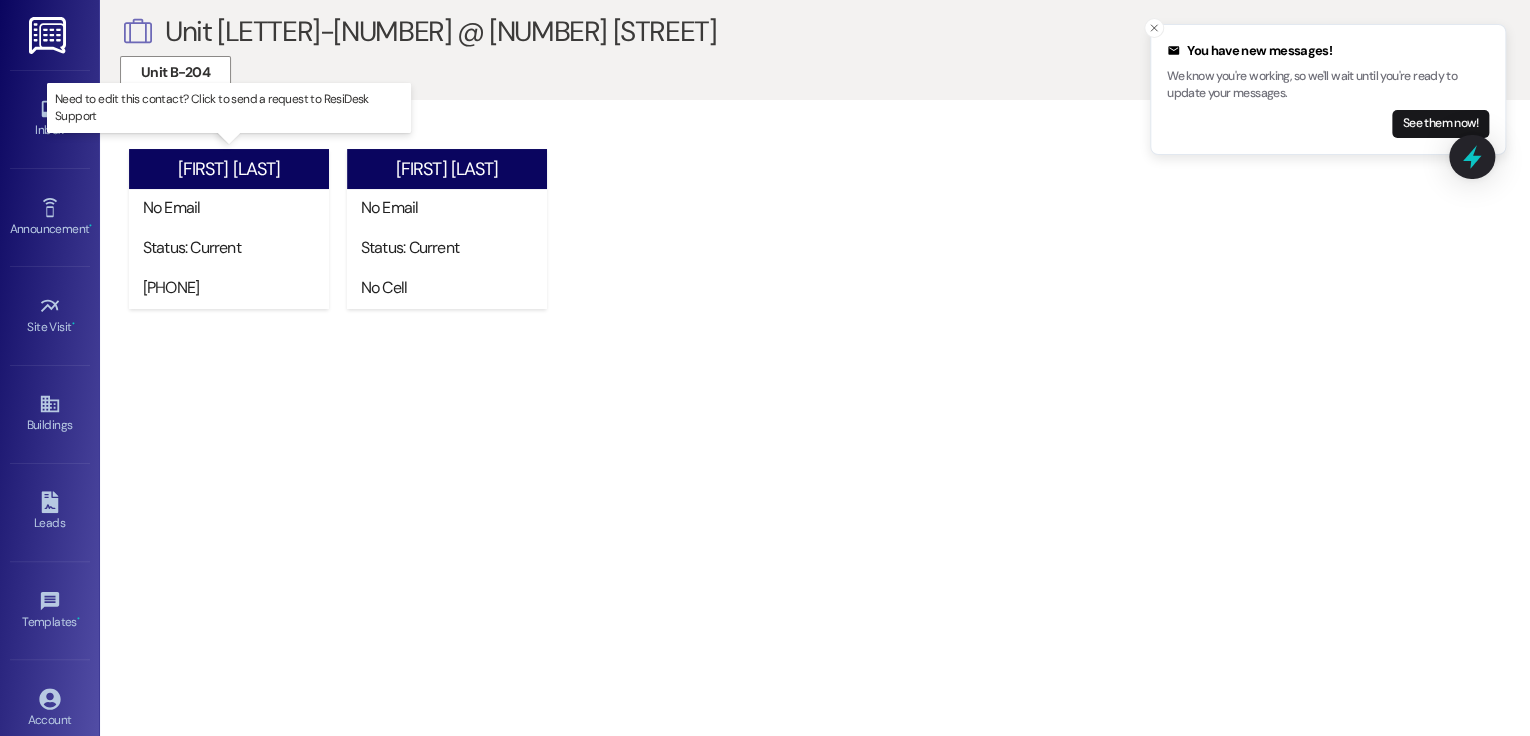 click on "No Email" at bounding box center [234, 209] 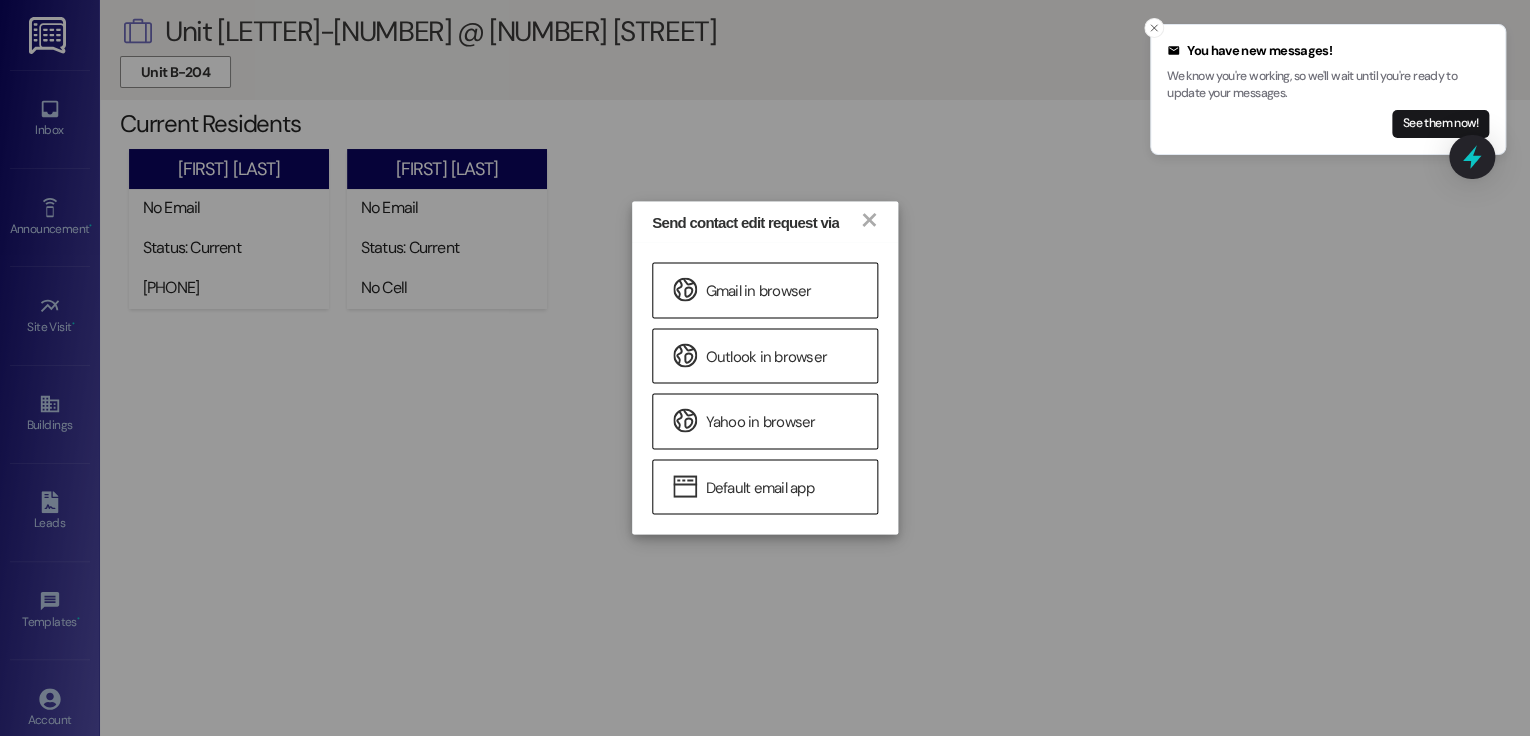 click on "Send contact edit request via ×         Gmail in browser         Outlook in browser         Yahoo in browser           Default email app [EMAIL]           Copy Powered by MailtoUI" at bounding box center (765, 368) 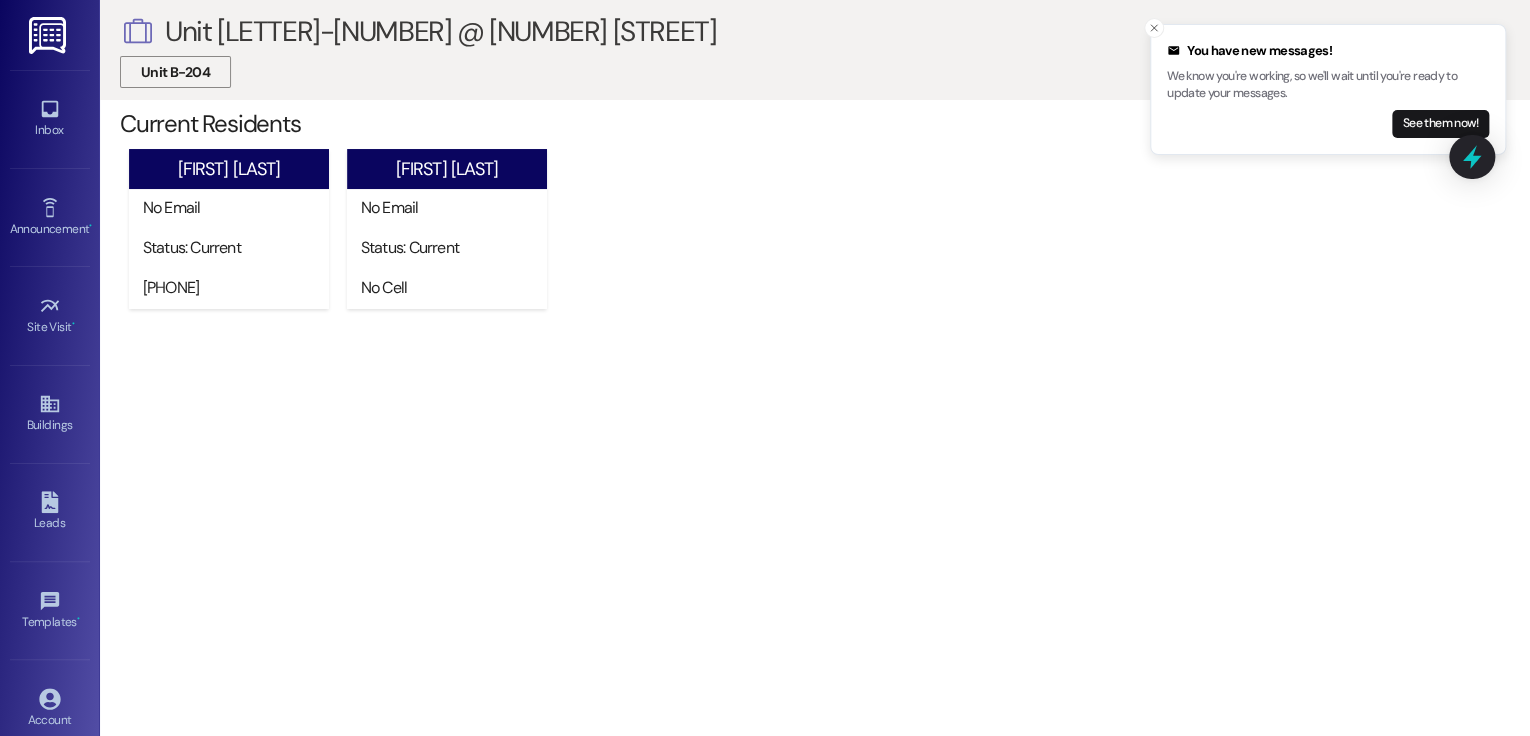 click on "Unit B-204" at bounding box center (175, 72) 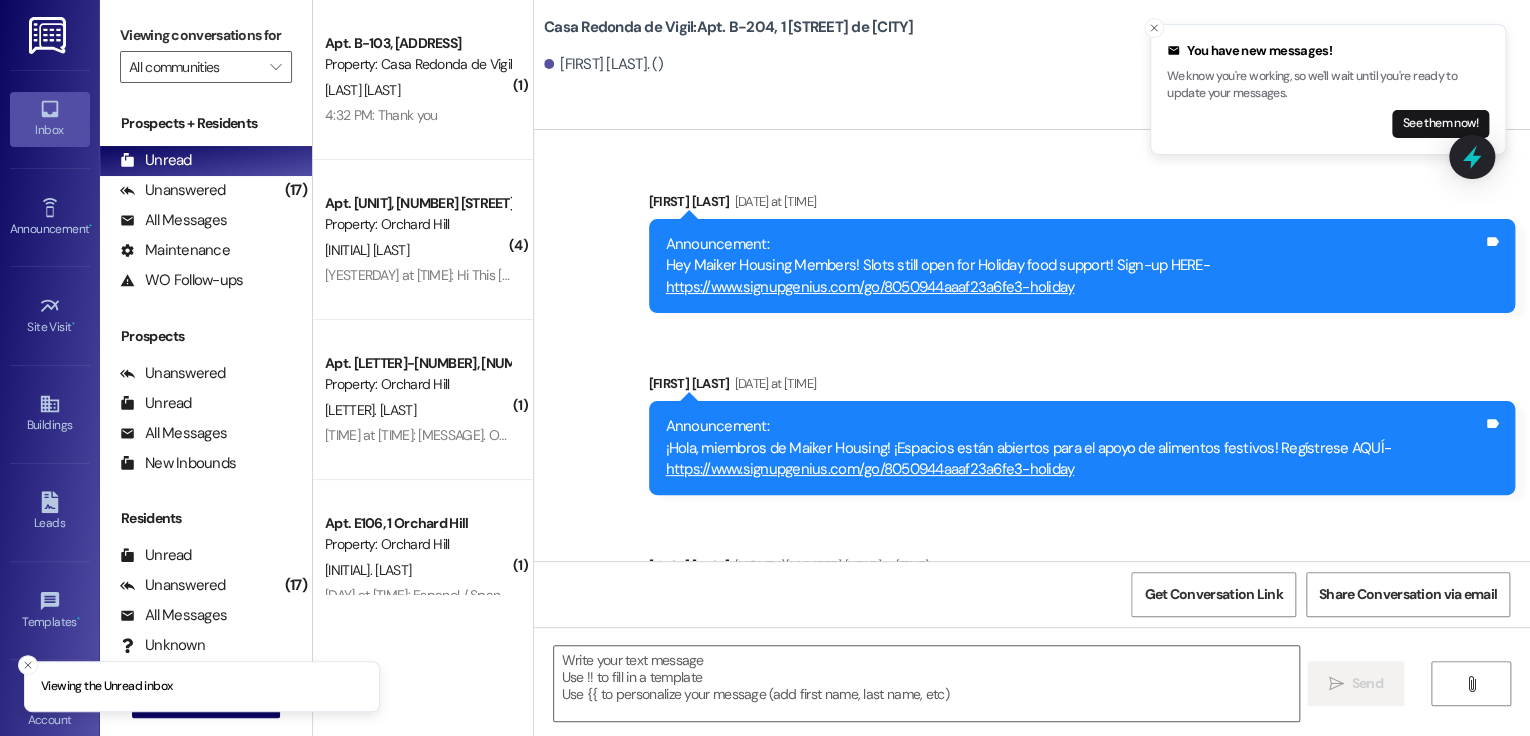 scroll, scrollTop: 38564, scrollLeft: 0, axis: vertical 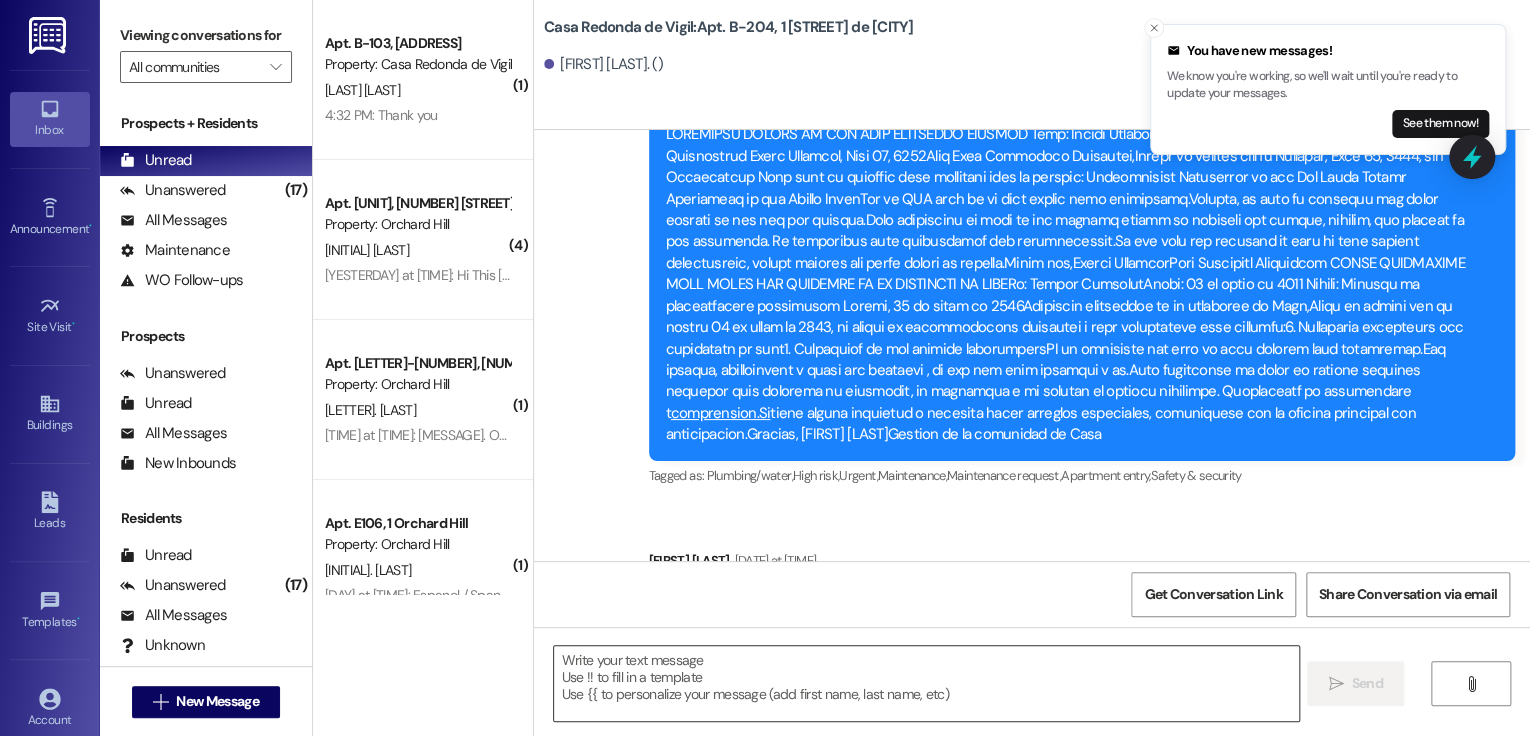 click at bounding box center [926, 683] 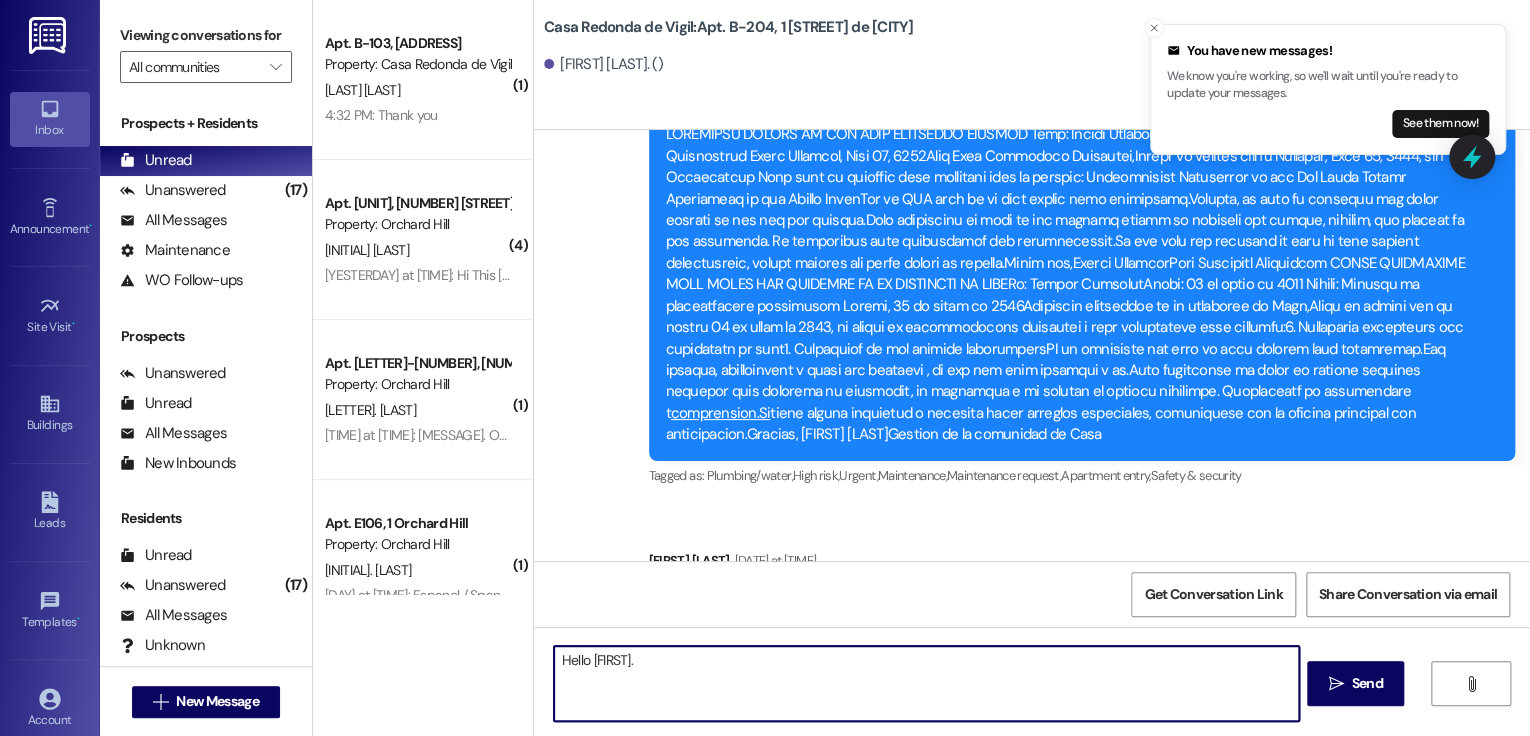 paste on "This is [FIRST] in the leasing office.   You should be receiving a recertification packet from Maiker shortly.  I would be happy to help you complete it if you would like.  I'm happy to say that the property recertification process is going to be even easier this year.  I've prepared all of the documents and as soon as your housing specialist completes sends the notice of rent change, we can complete our documents.  We will also be completing a unit inspection in the next month or so.  I just wanted to let you know and offer any help you may need." 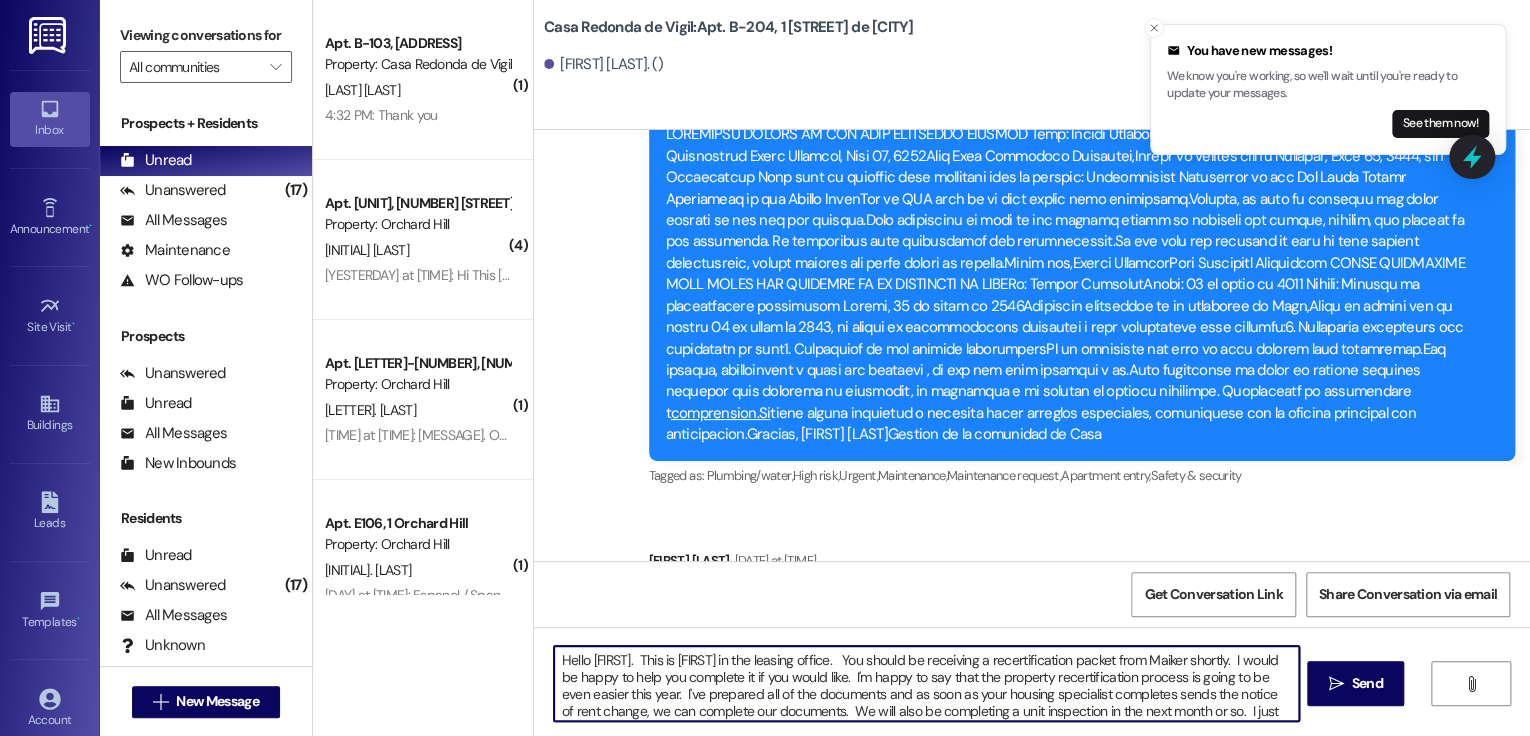 scroll, scrollTop: 16, scrollLeft: 0, axis: vertical 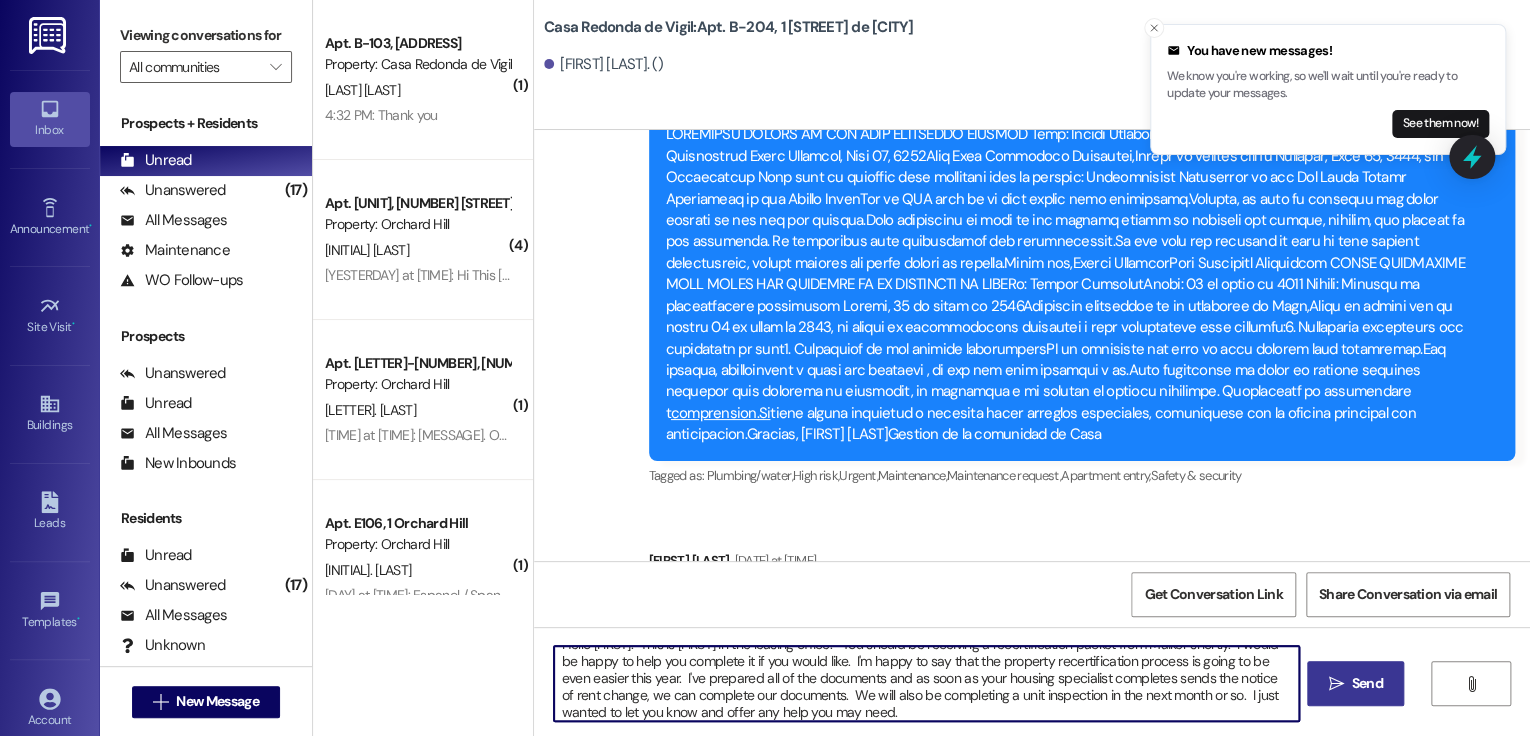 type on "Hello [FIRST].  This is [FIRST] in the leasing office.   You should be receiving a recertification packet from Maiker shortly.  I would be happy to help you complete it if you would like.  I'm happy to say that the property recertification process is going to be even easier this year.  I've prepared all of the documents and as soon as your housing specialist completes sends the notice of rent change, we can complete our documents.  We will also be completing a unit inspection in the next month or so.  I just wanted to let you know and offer any help you may need." 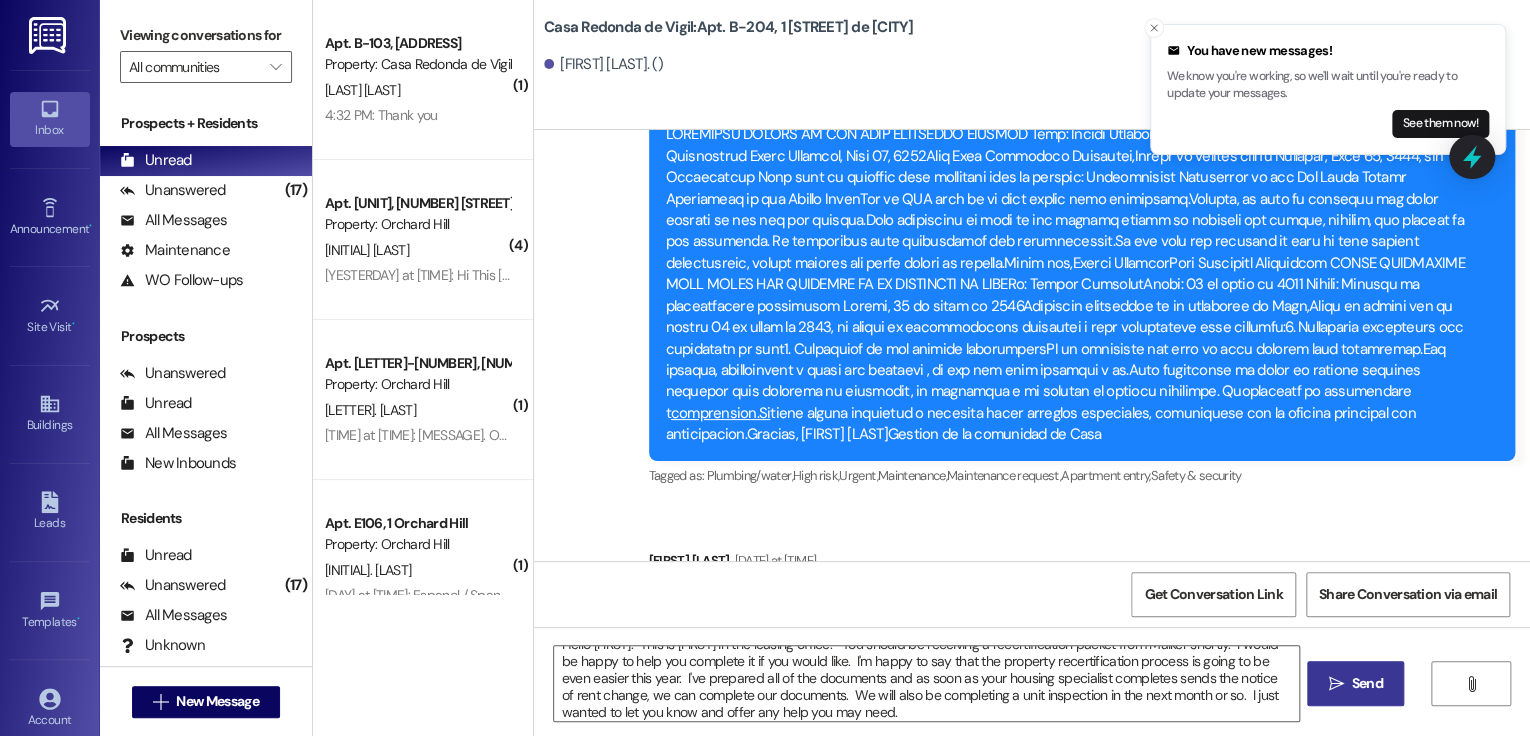 click on "Send" at bounding box center [1367, 683] 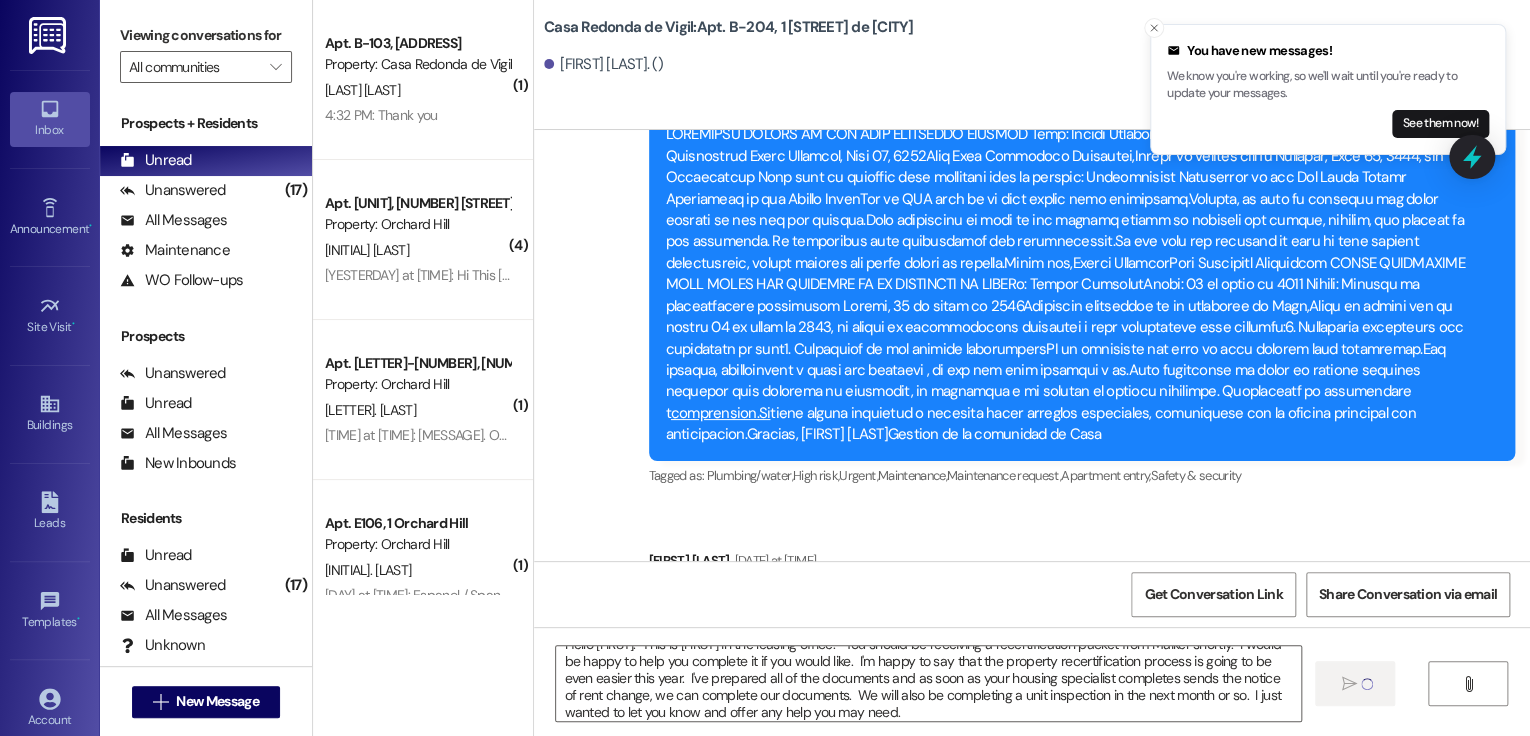 type 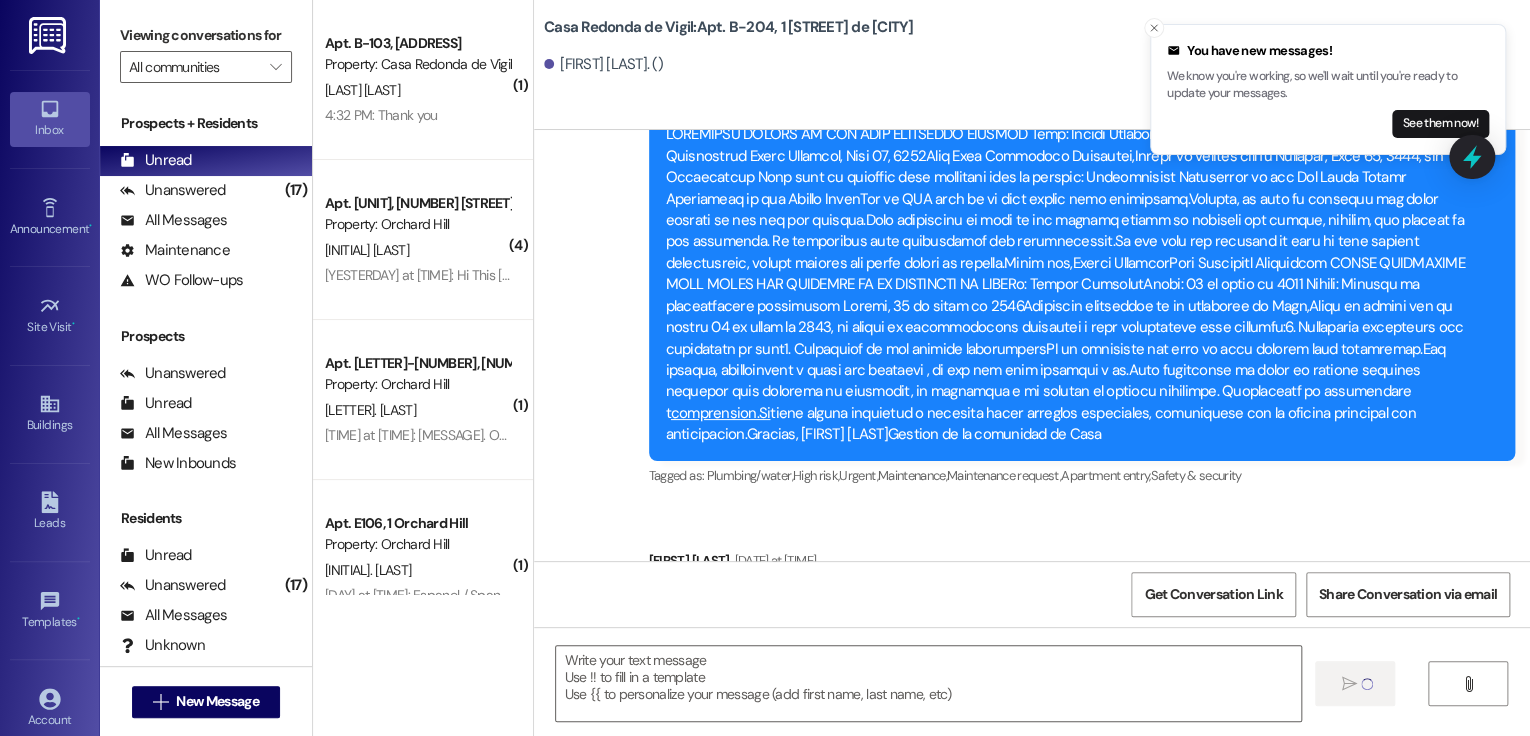 scroll, scrollTop: 0, scrollLeft: 0, axis: both 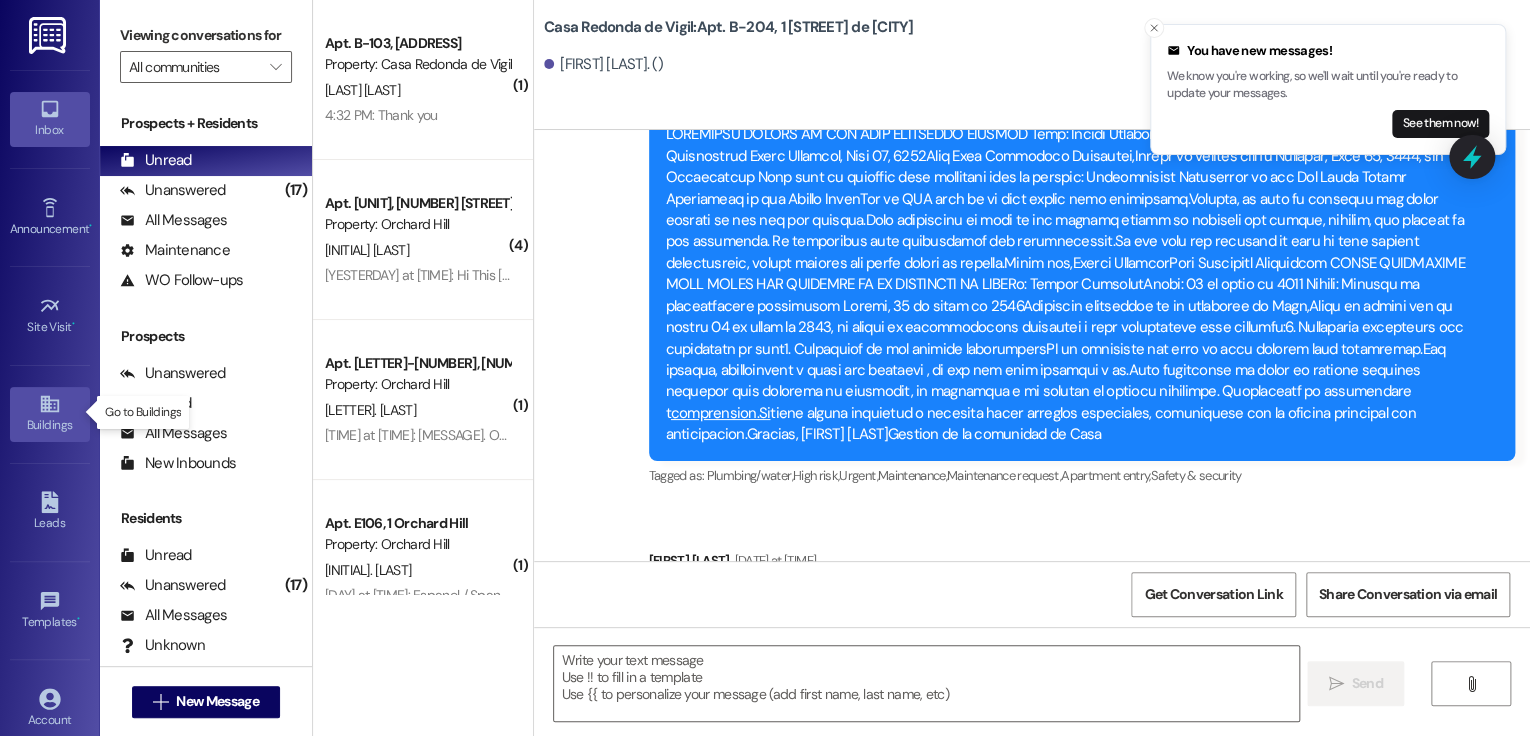 click on "Buildings" at bounding box center (50, 425) 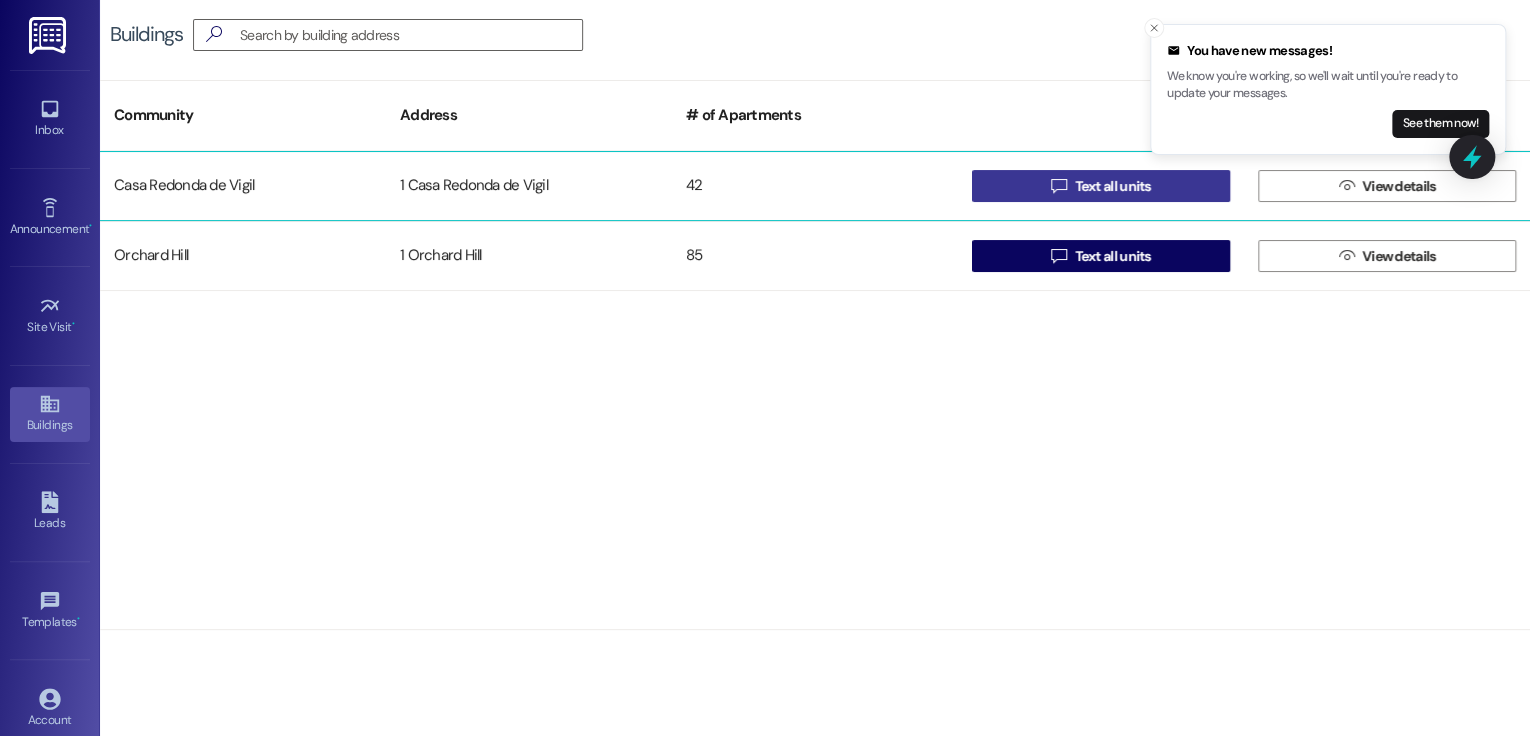 click on "Text all units" at bounding box center [1113, 186] 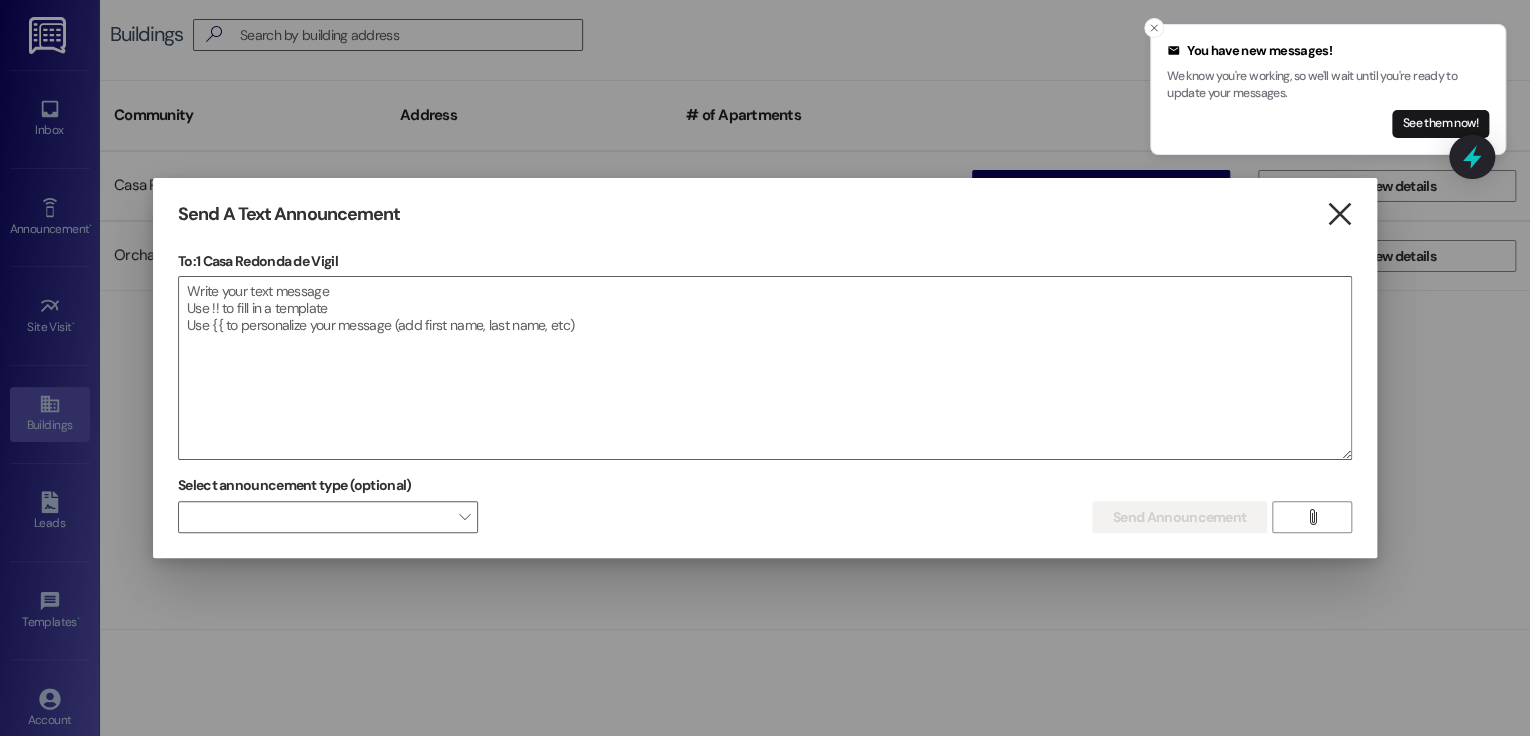 click on "" at bounding box center (1338, 214) 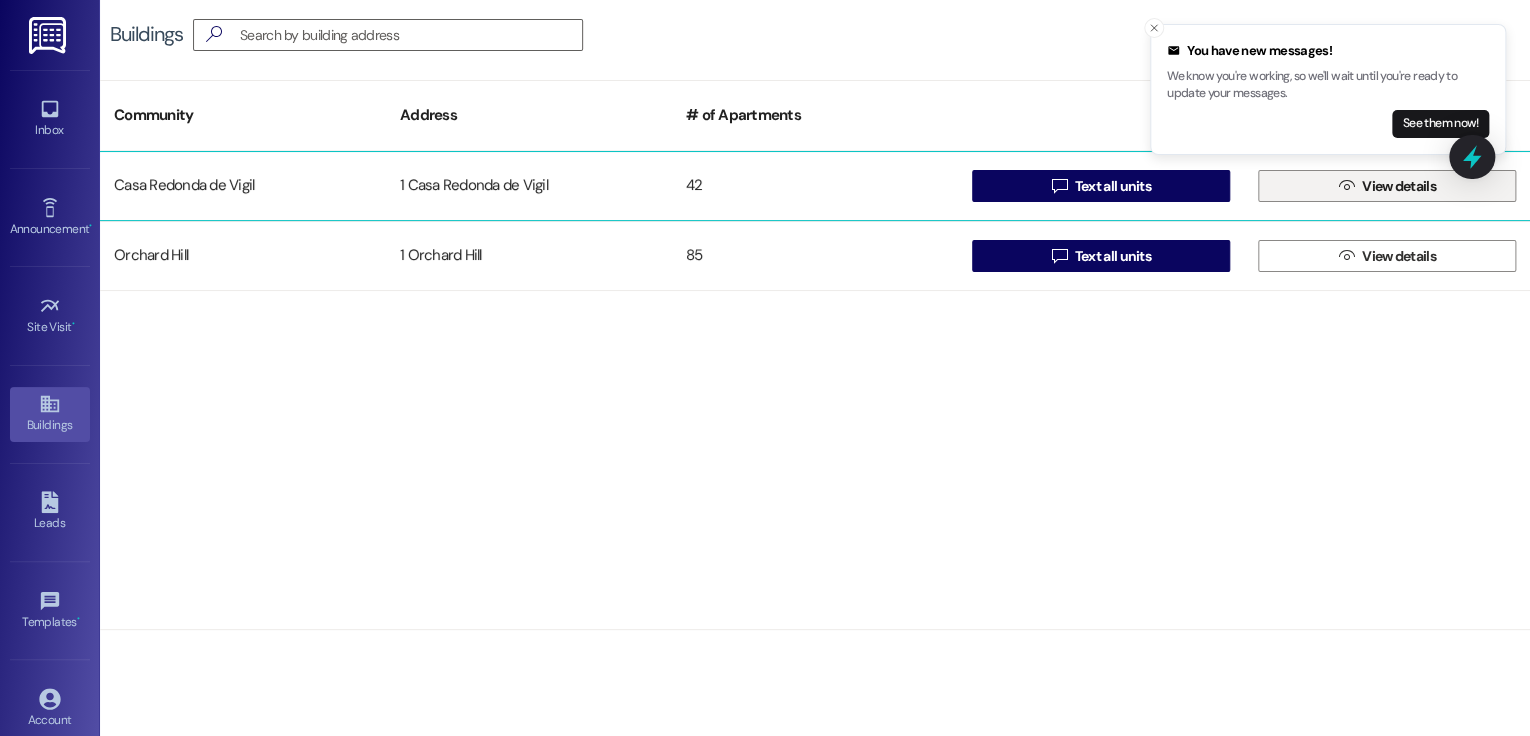 click on "View details" at bounding box center [1399, 186] 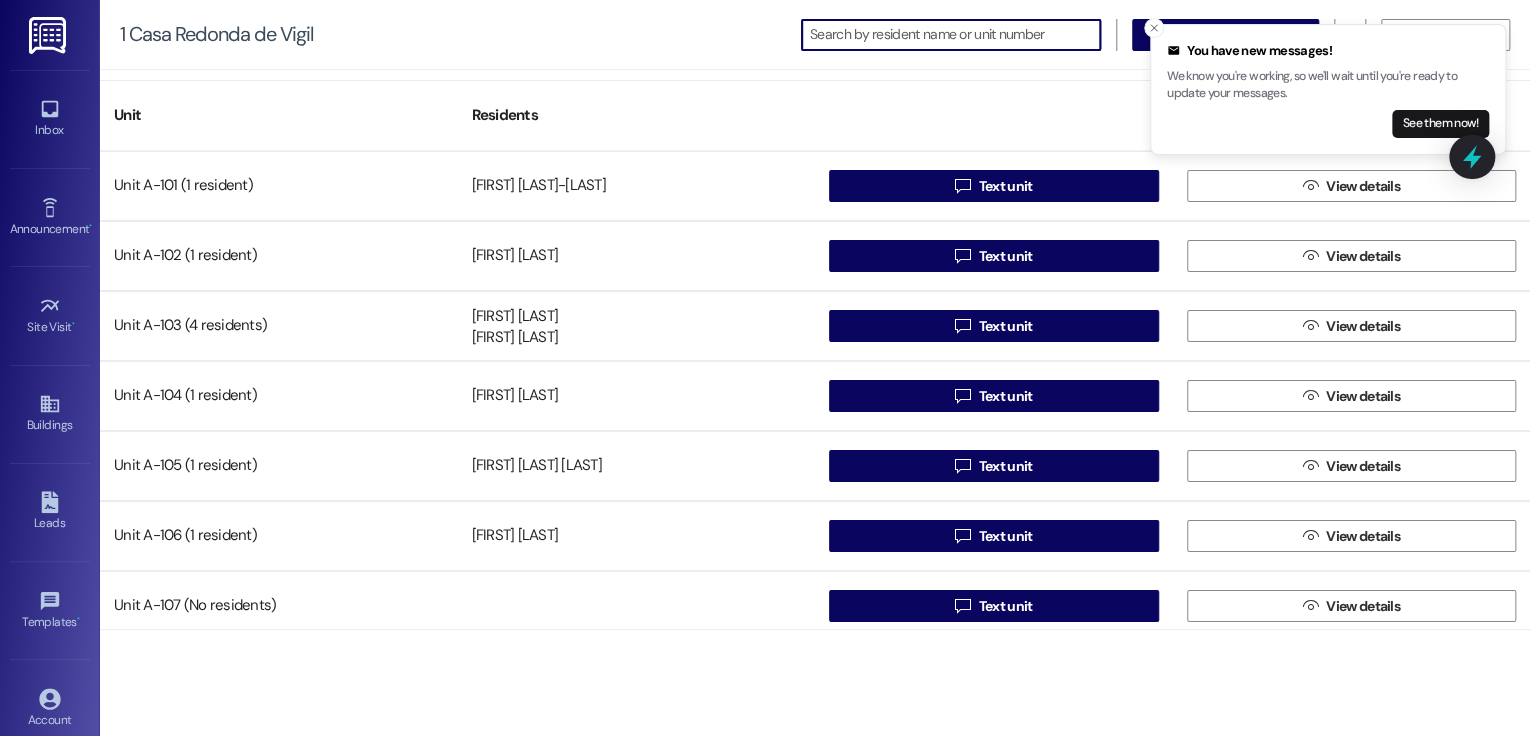scroll, scrollTop: 0, scrollLeft: 0, axis: both 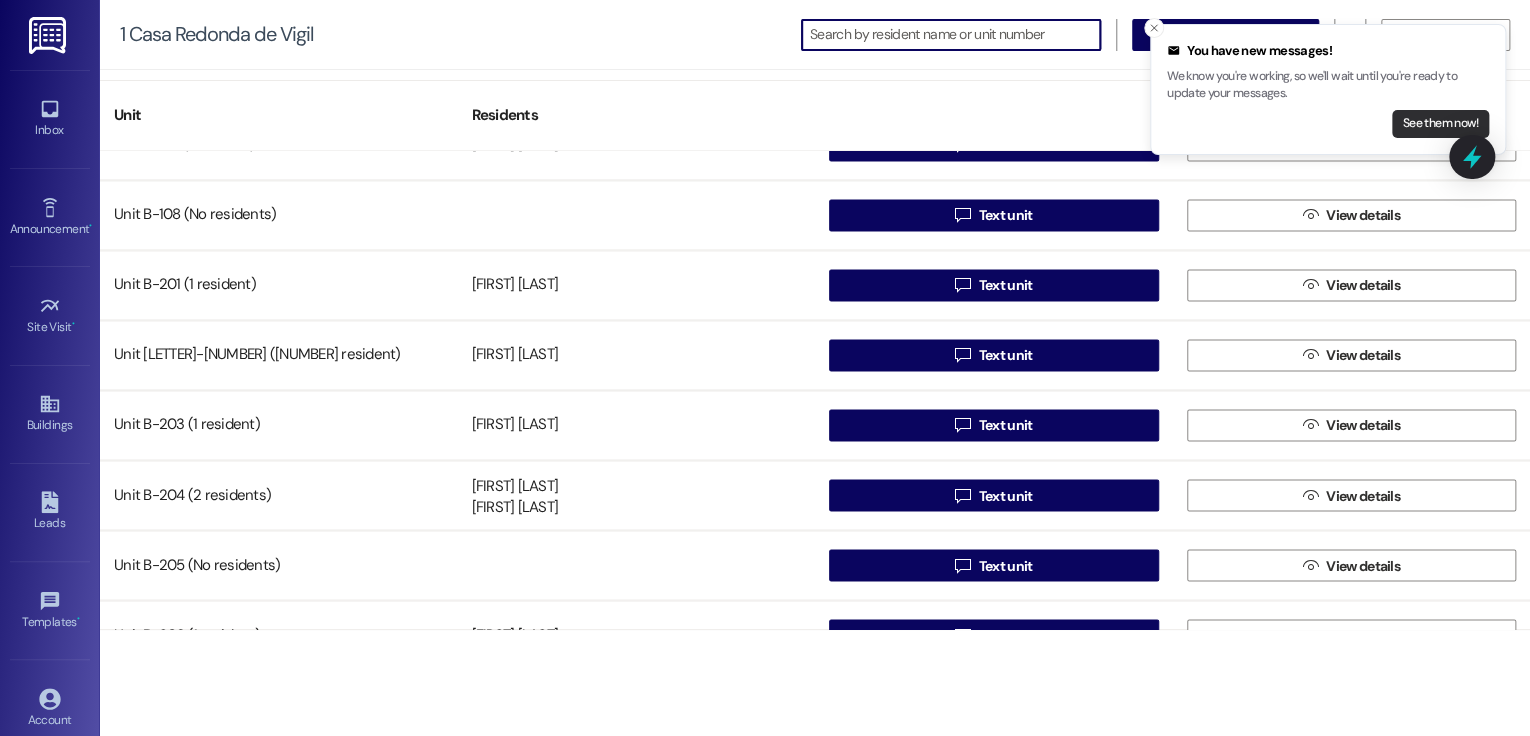 click on "See them now!" at bounding box center [1440, 124] 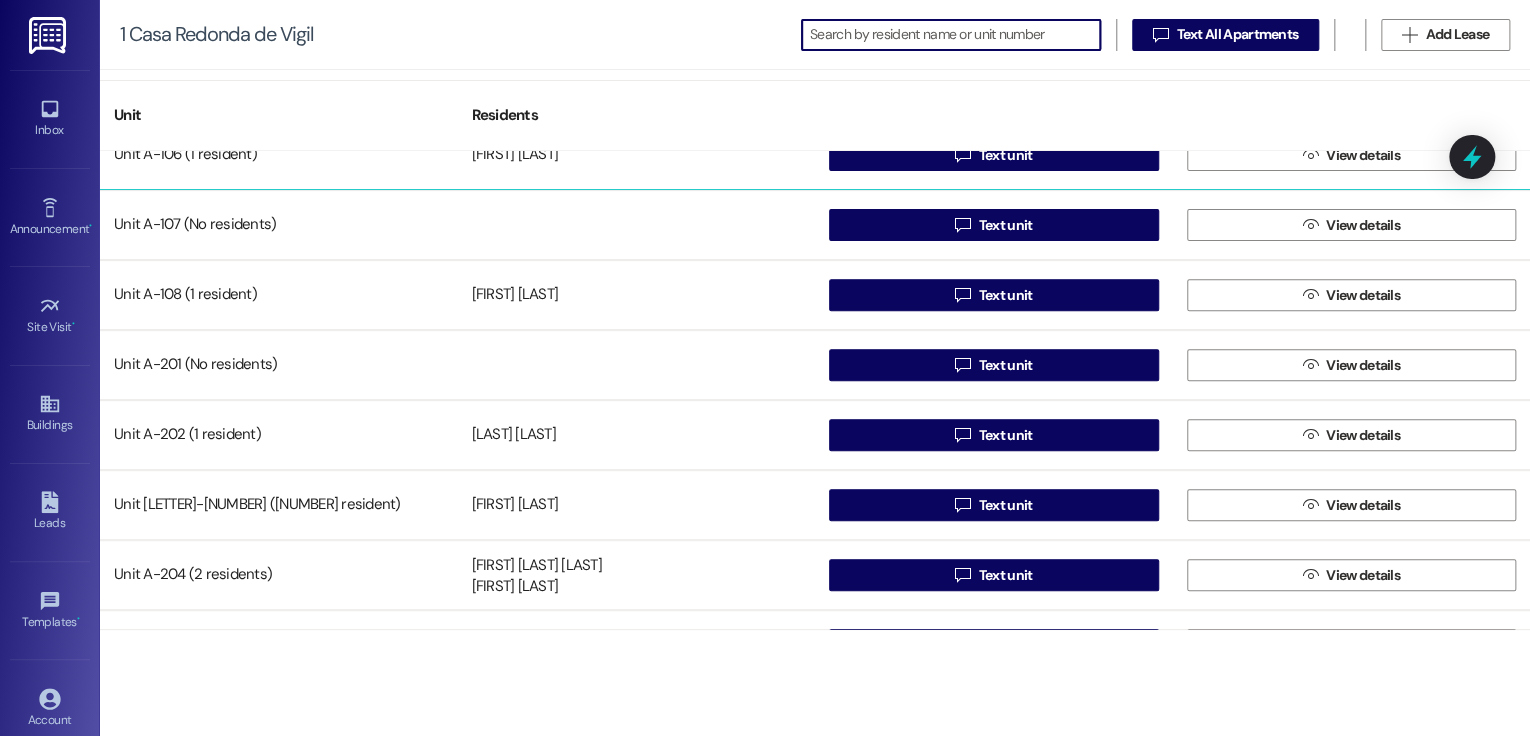 scroll, scrollTop: 0, scrollLeft: 0, axis: both 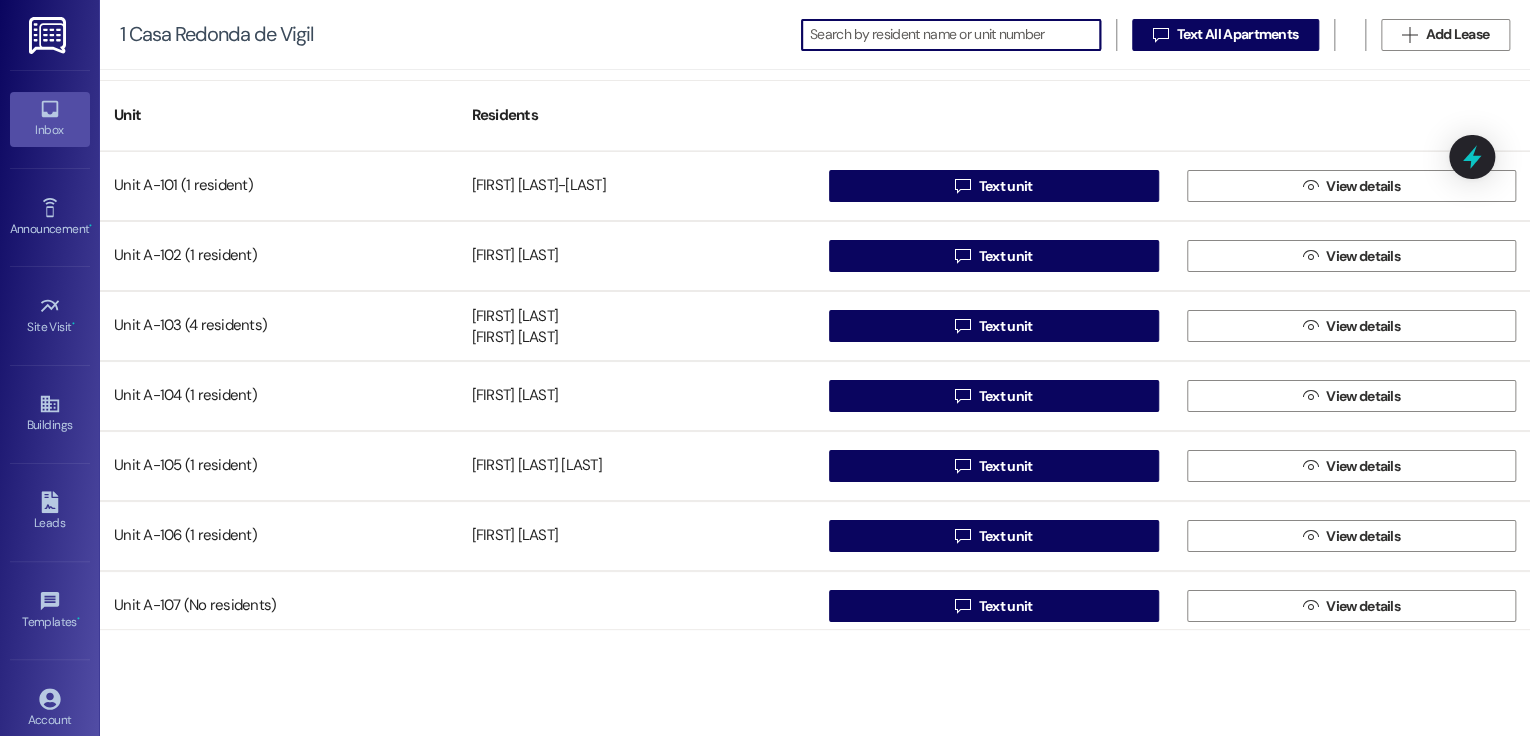 click 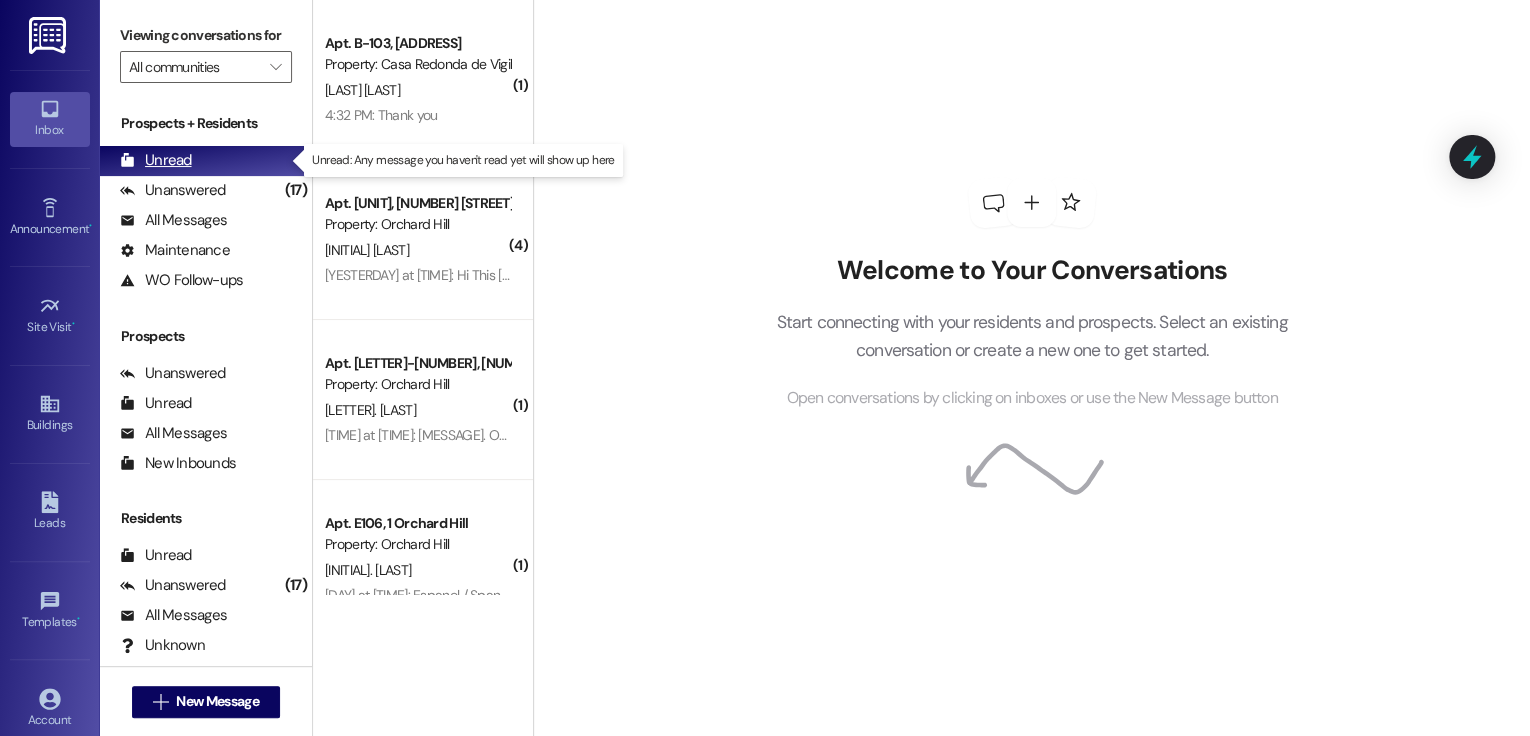 click on "Unread" at bounding box center [156, 160] 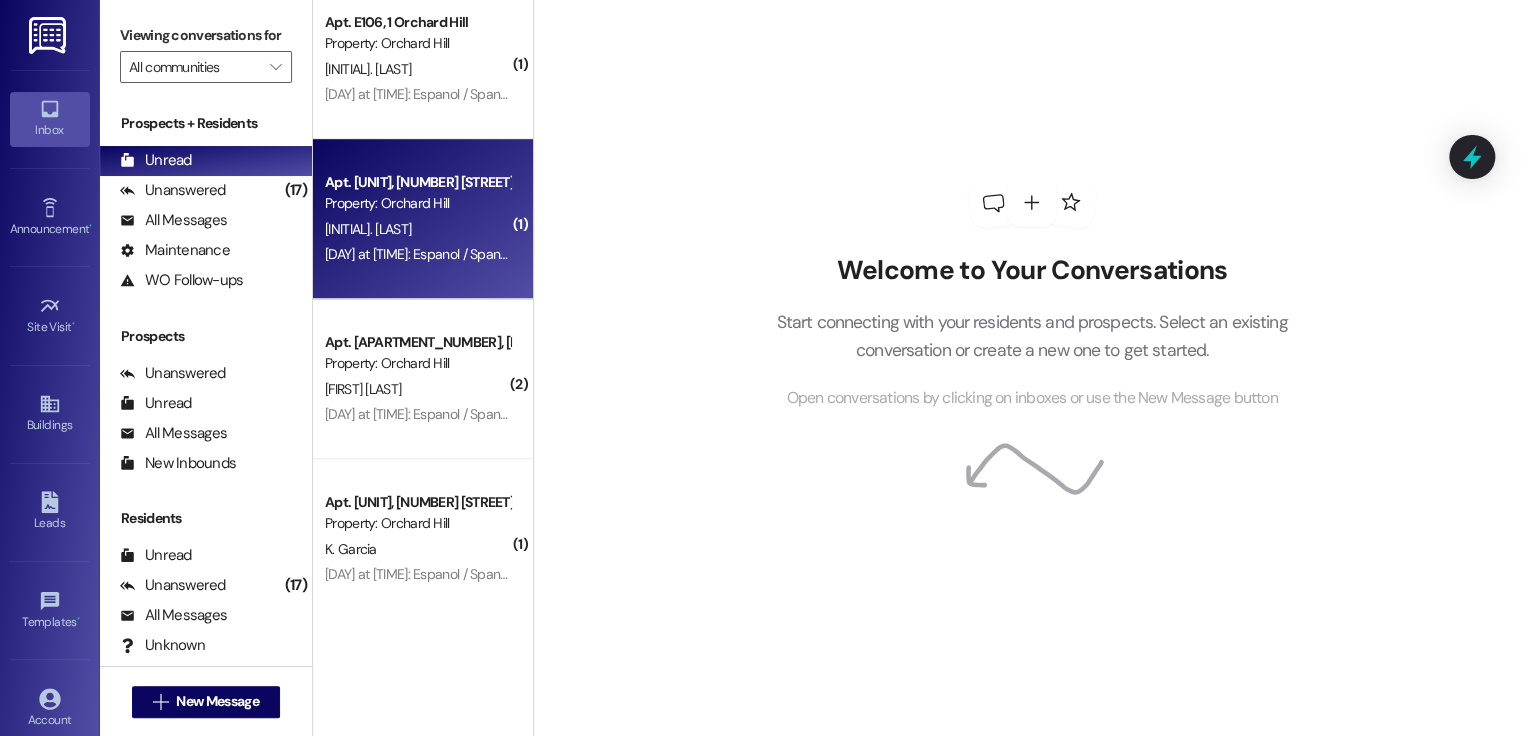 scroll, scrollTop: 525, scrollLeft: 0, axis: vertical 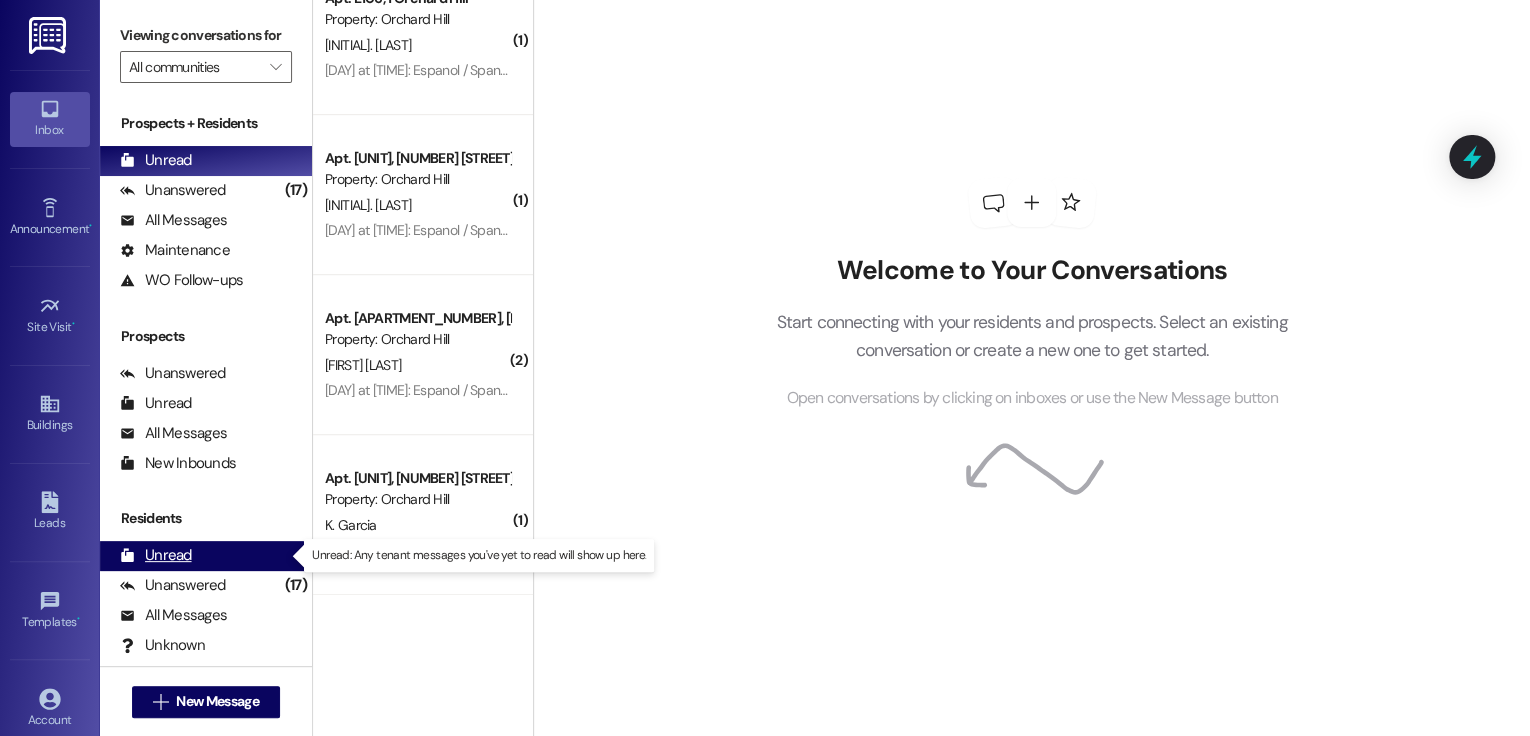 click on "Unread" at bounding box center [156, 555] 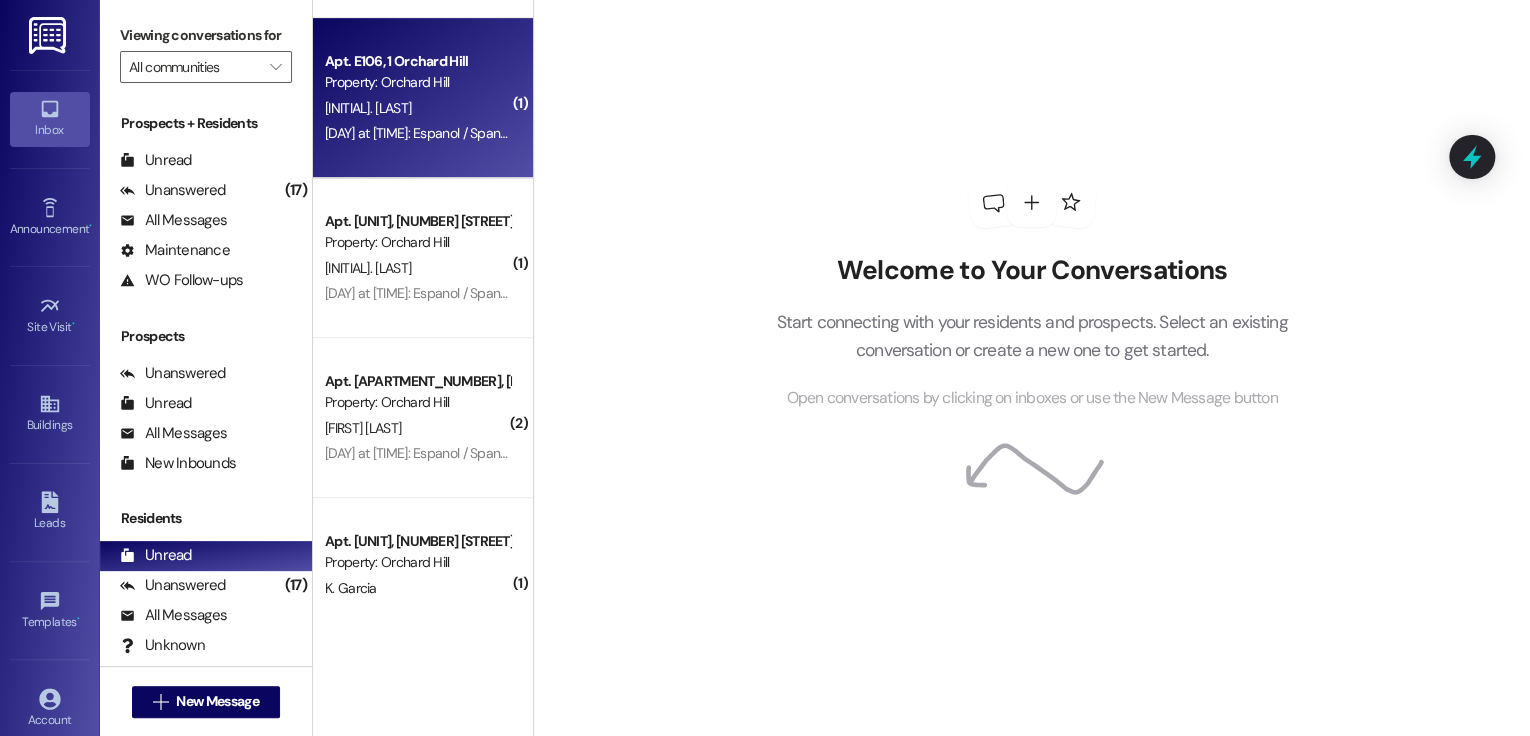 scroll, scrollTop: 525, scrollLeft: 0, axis: vertical 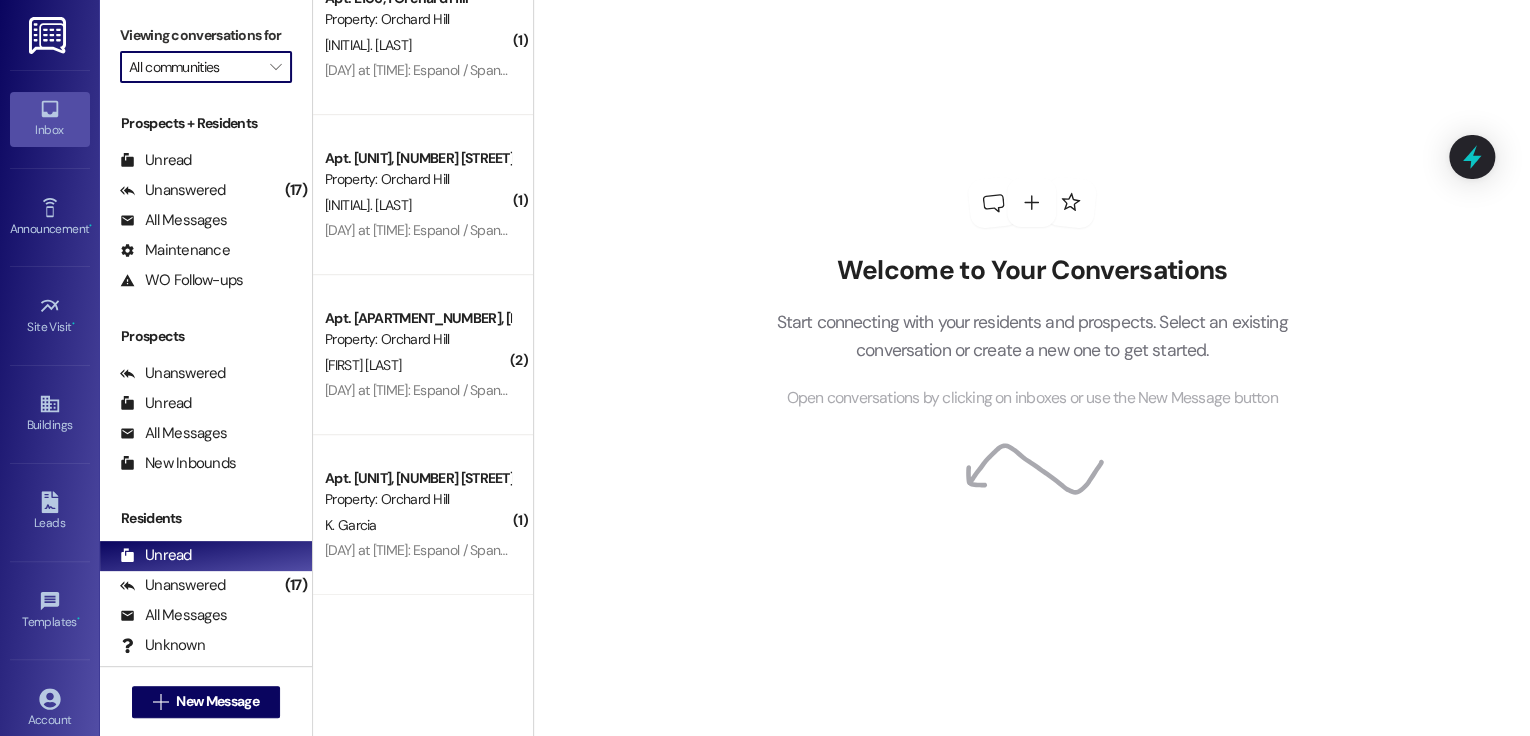 click on "All communities" at bounding box center [194, 67] 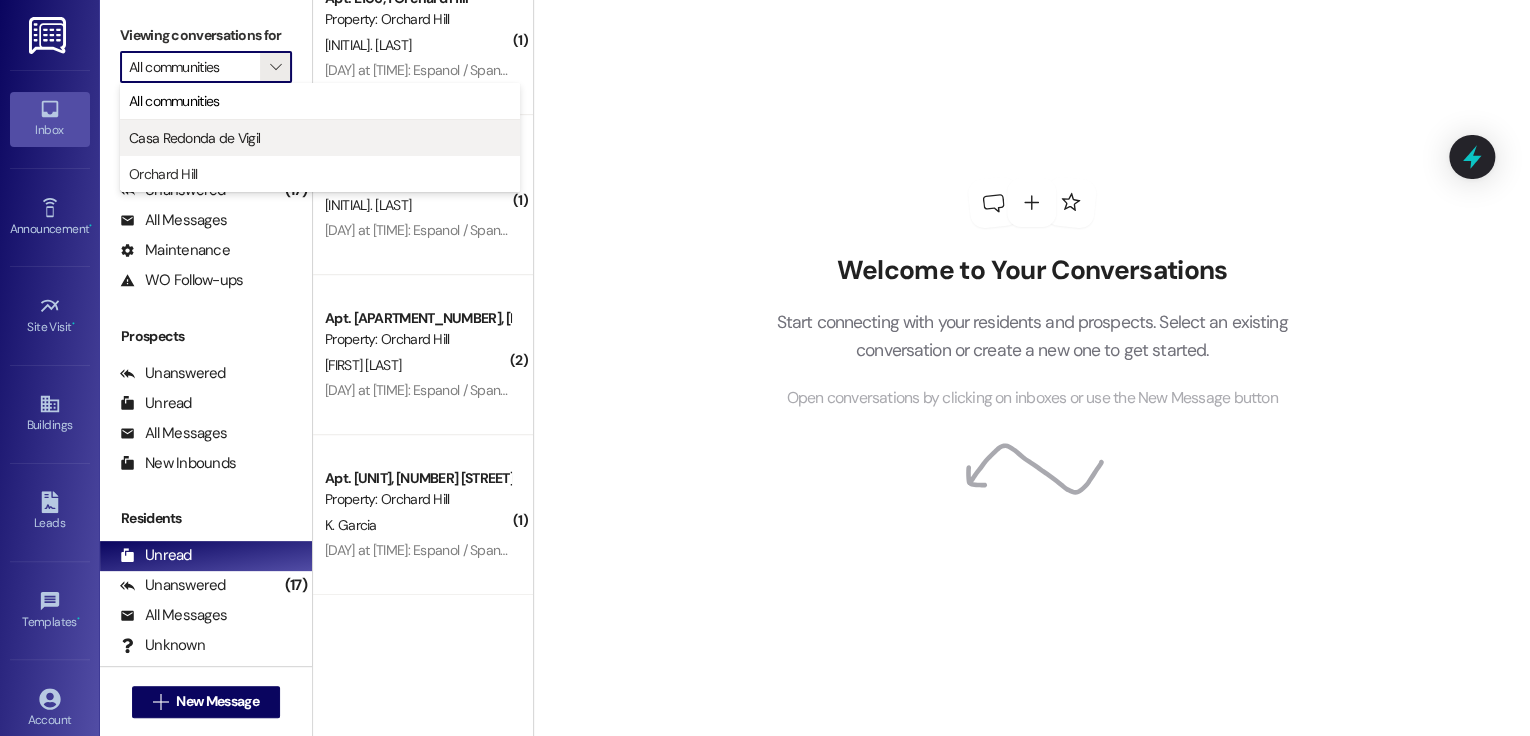 click on "Casa Redonda de Vigil" at bounding box center (194, 138) 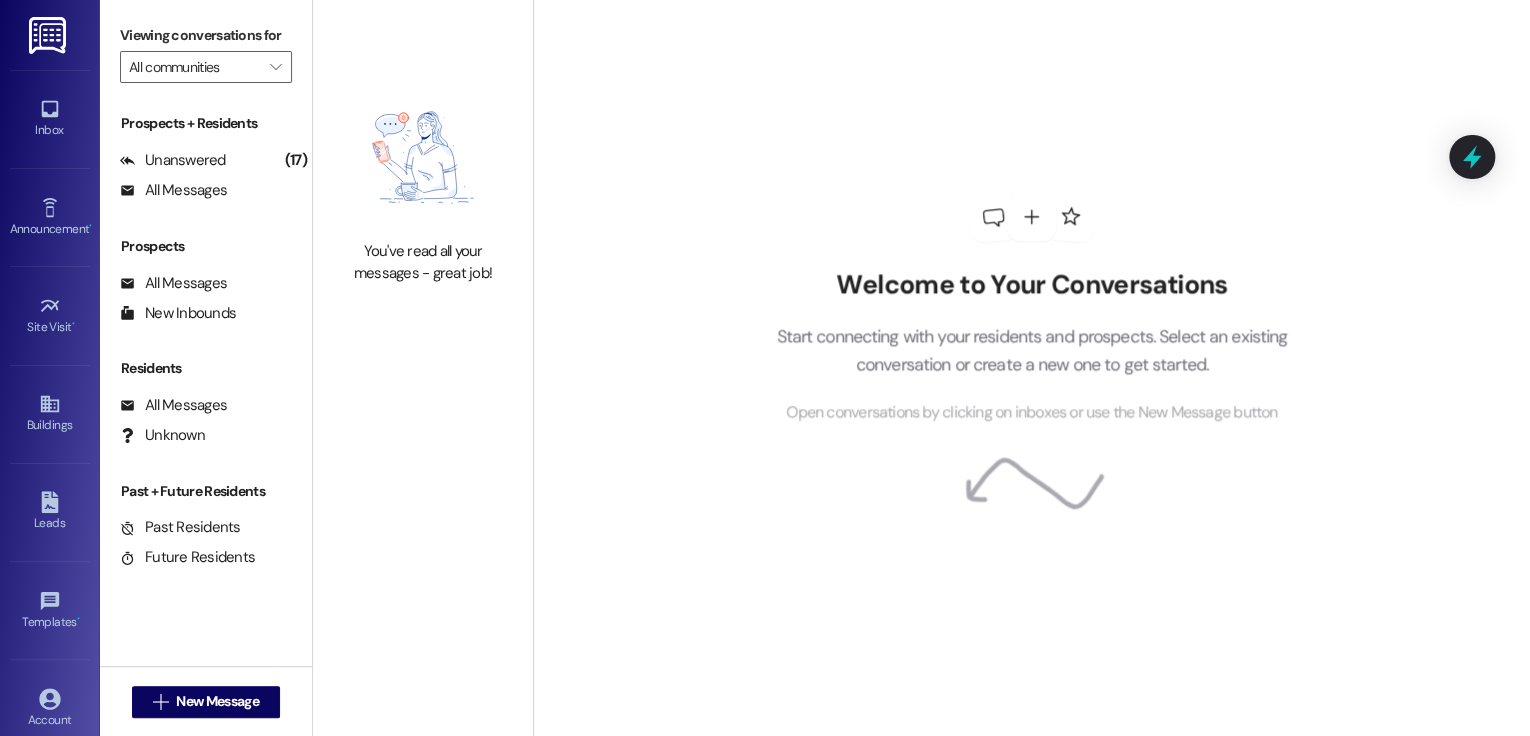 type on "Casa Redonda de Vigil" 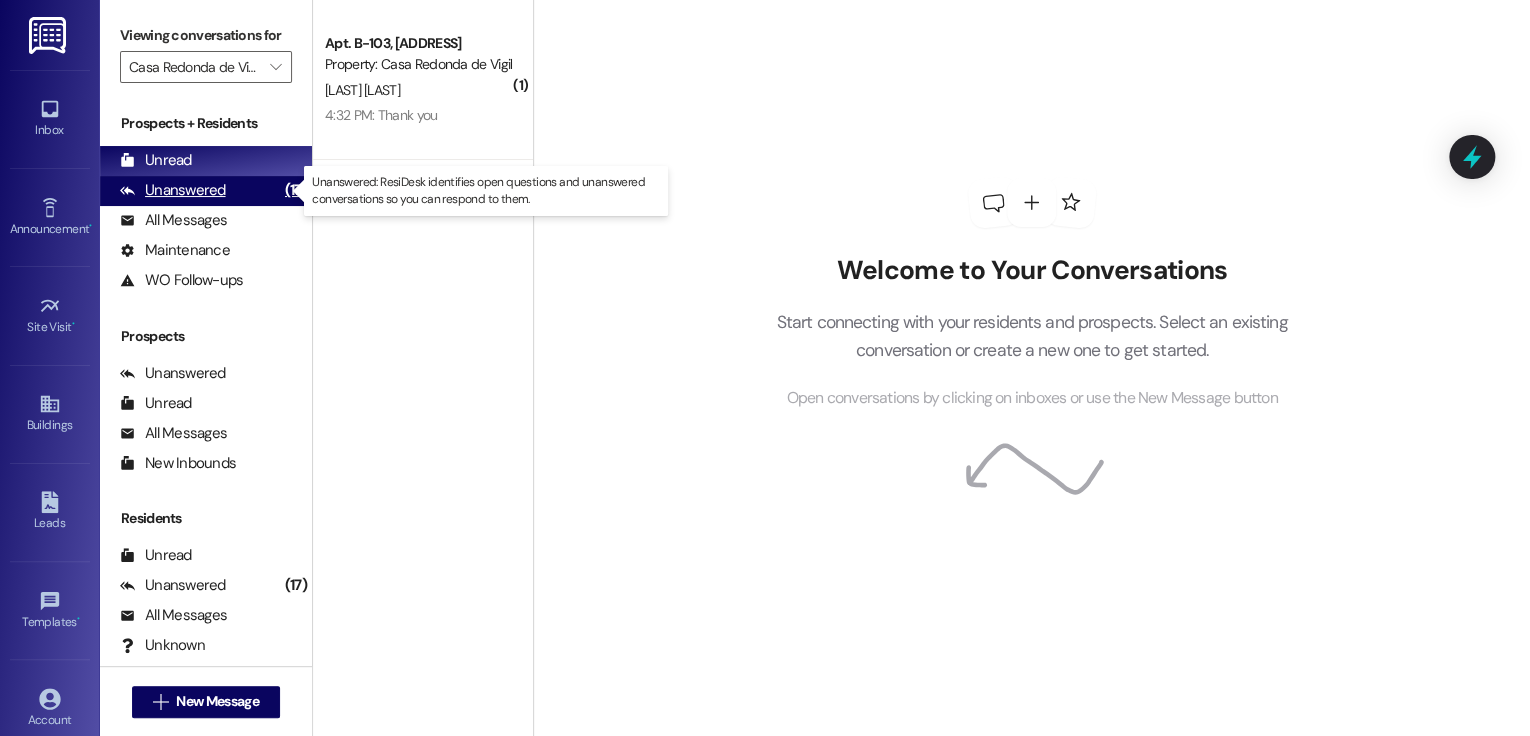 click on "Unanswered" at bounding box center (173, 190) 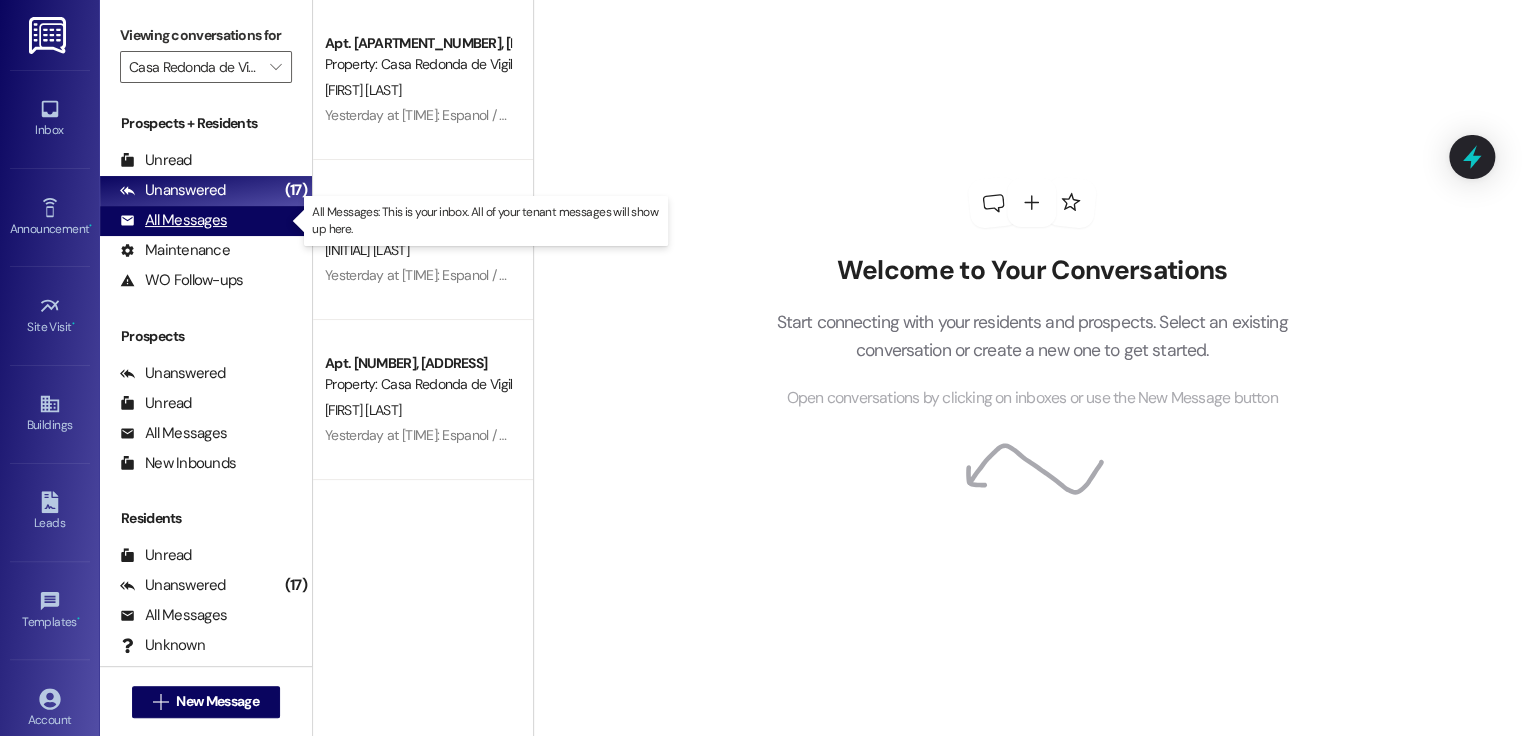 click on "All Messages" at bounding box center (173, 220) 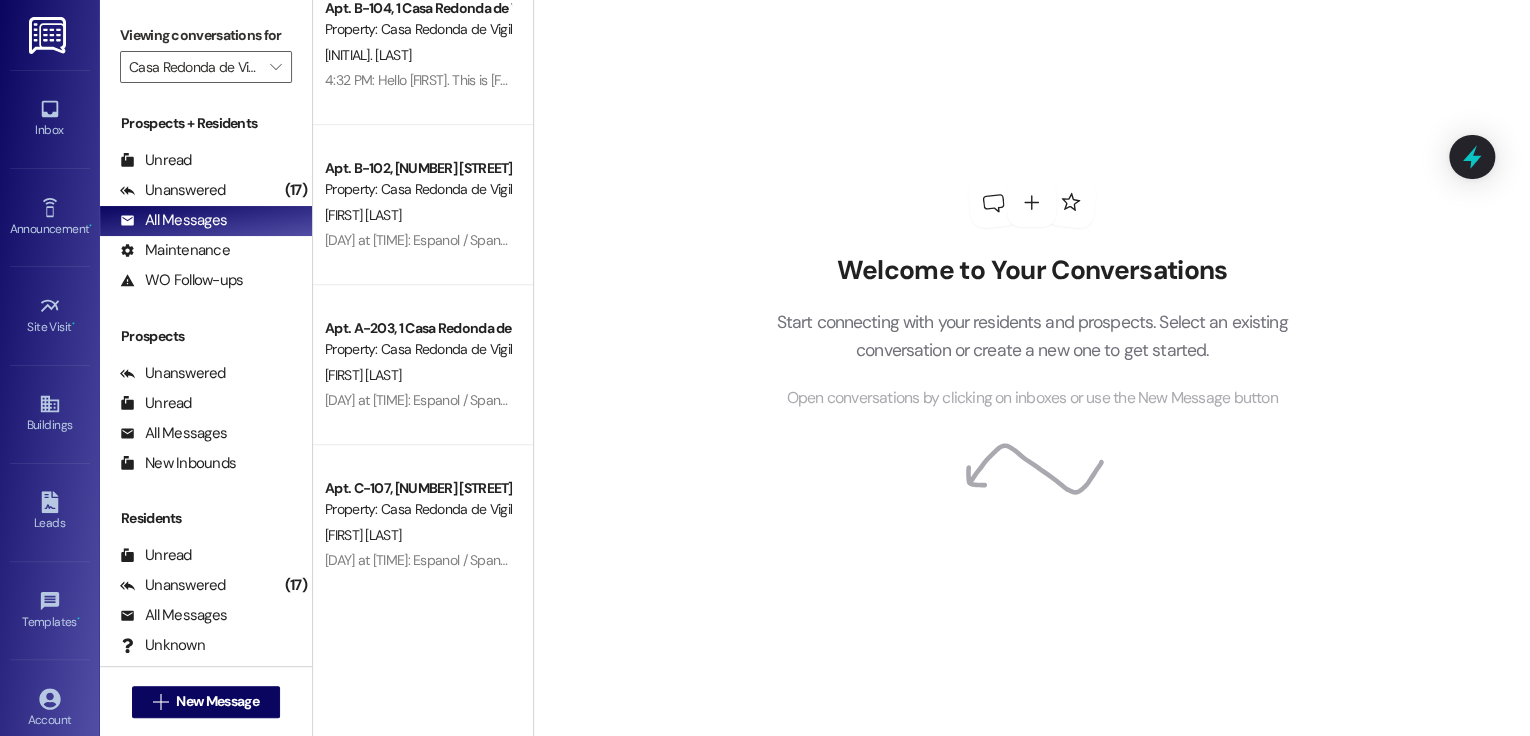 scroll, scrollTop: 560, scrollLeft: 0, axis: vertical 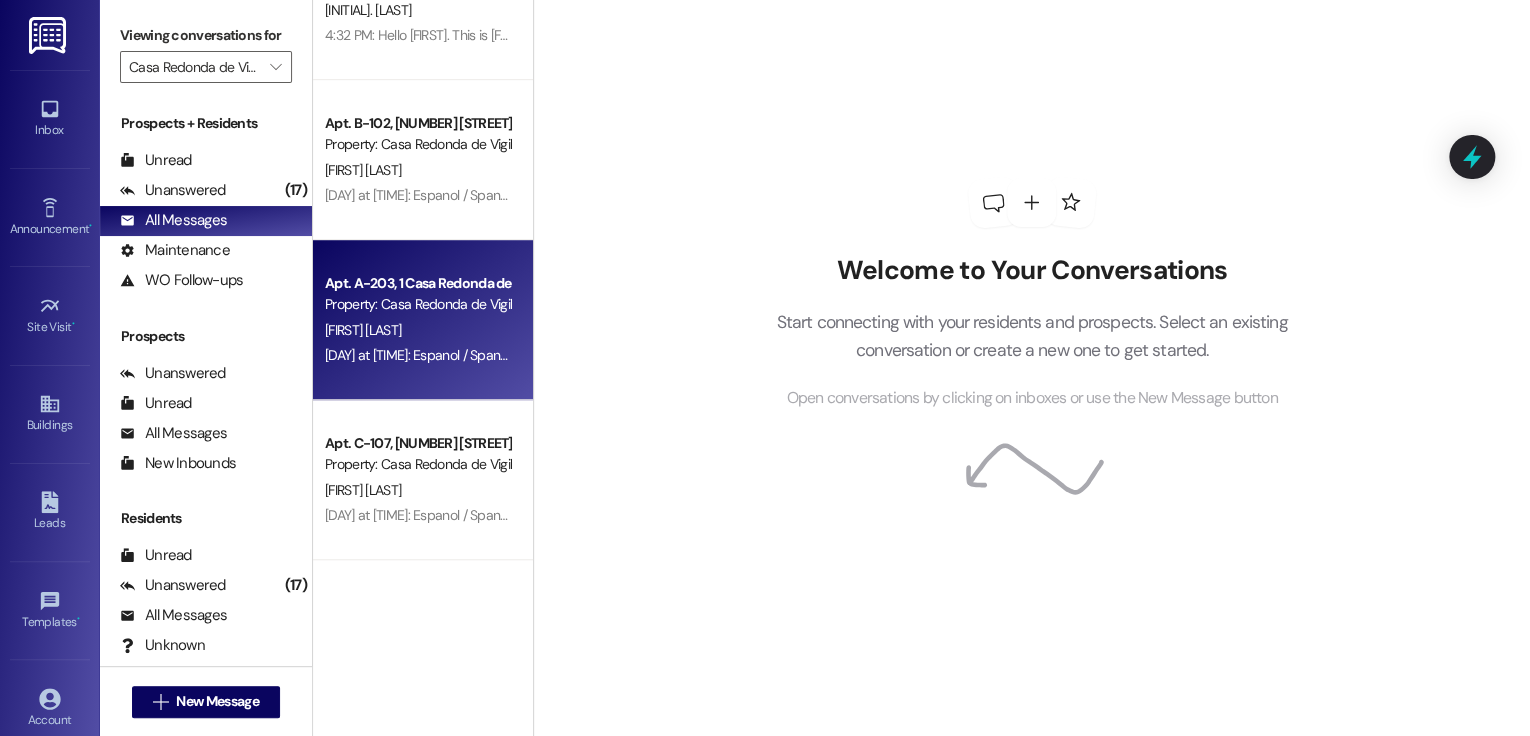 click on "Apt. A-203, 1 Casa Redonda de Vigil" at bounding box center (417, 283) 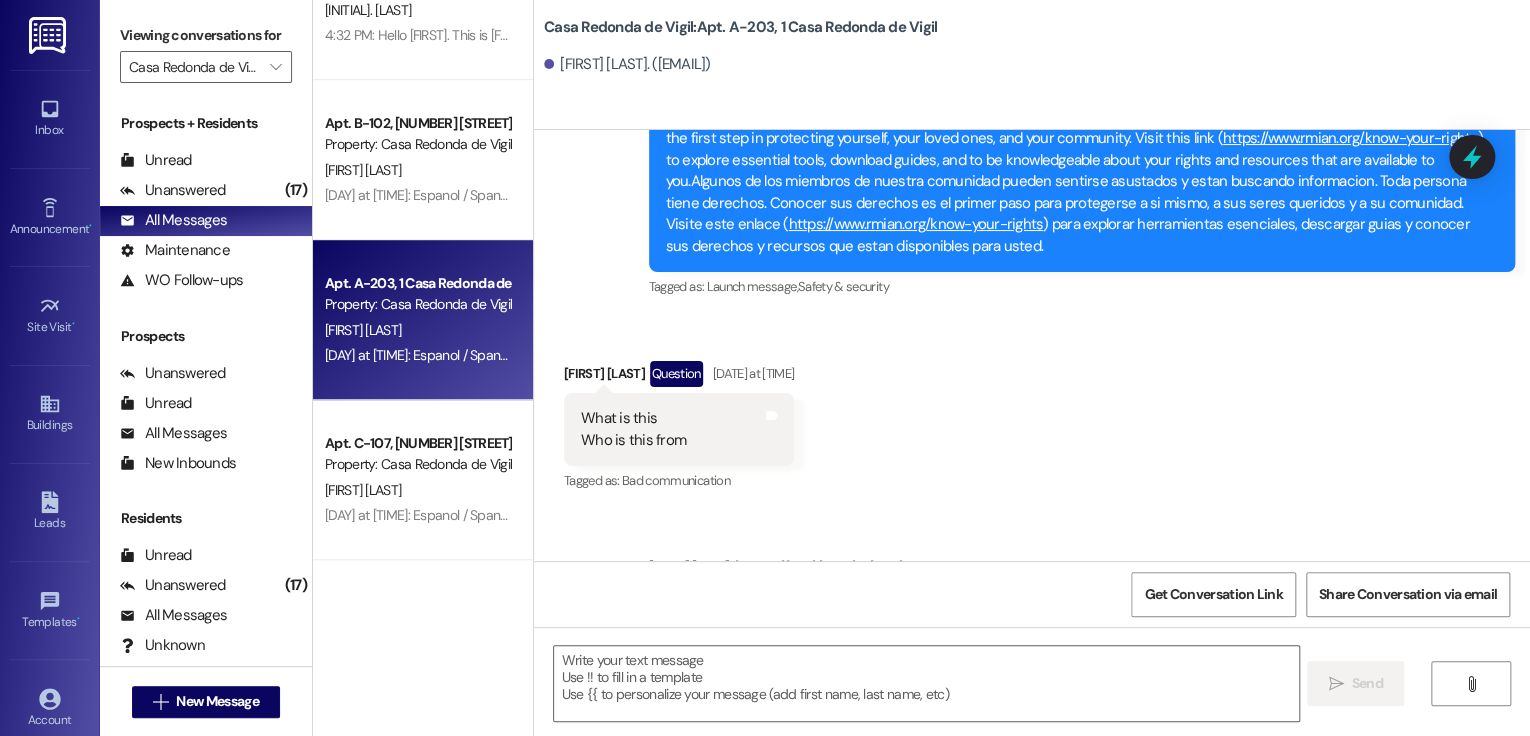 scroll, scrollTop: 16855, scrollLeft: 0, axis: vertical 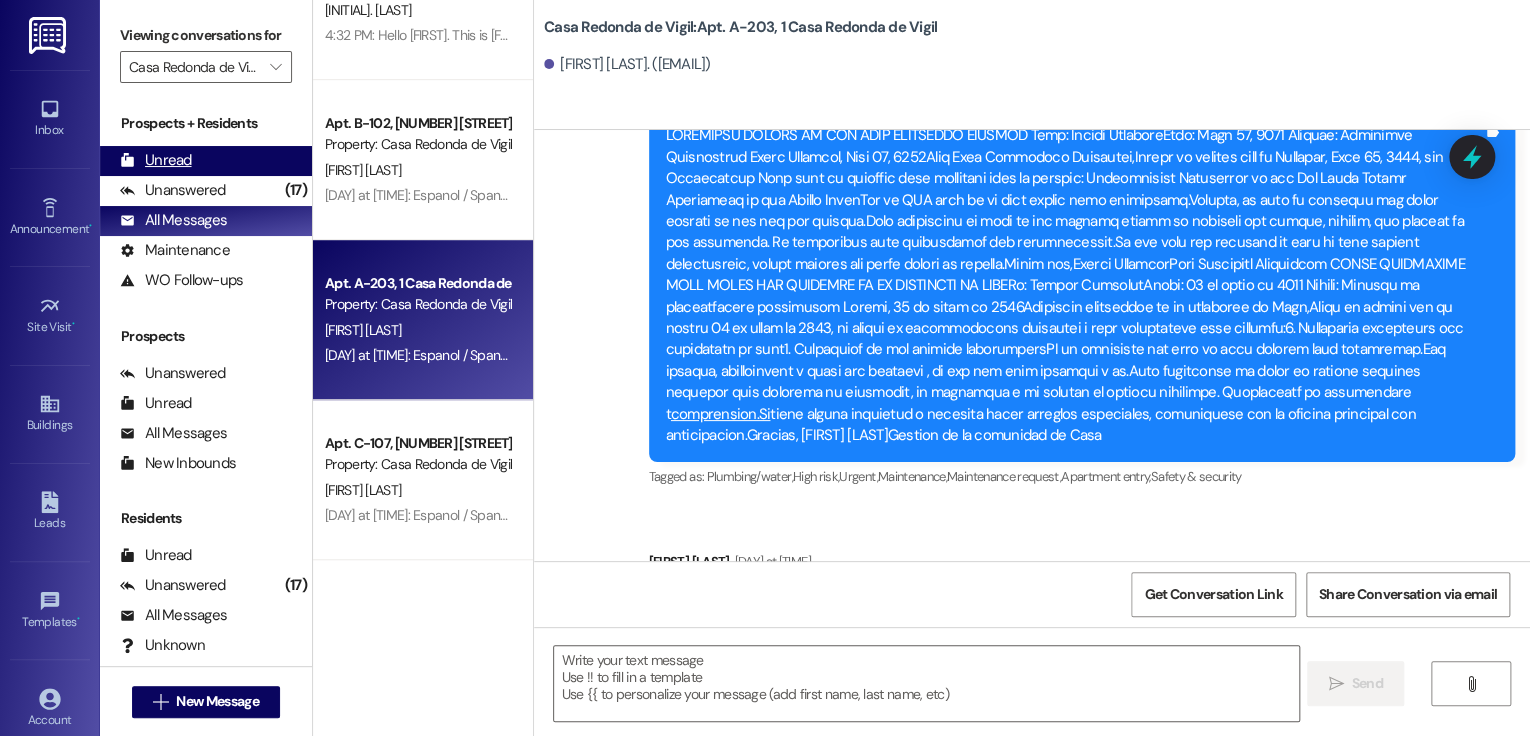 click on "Unread" at bounding box center (156, 160) 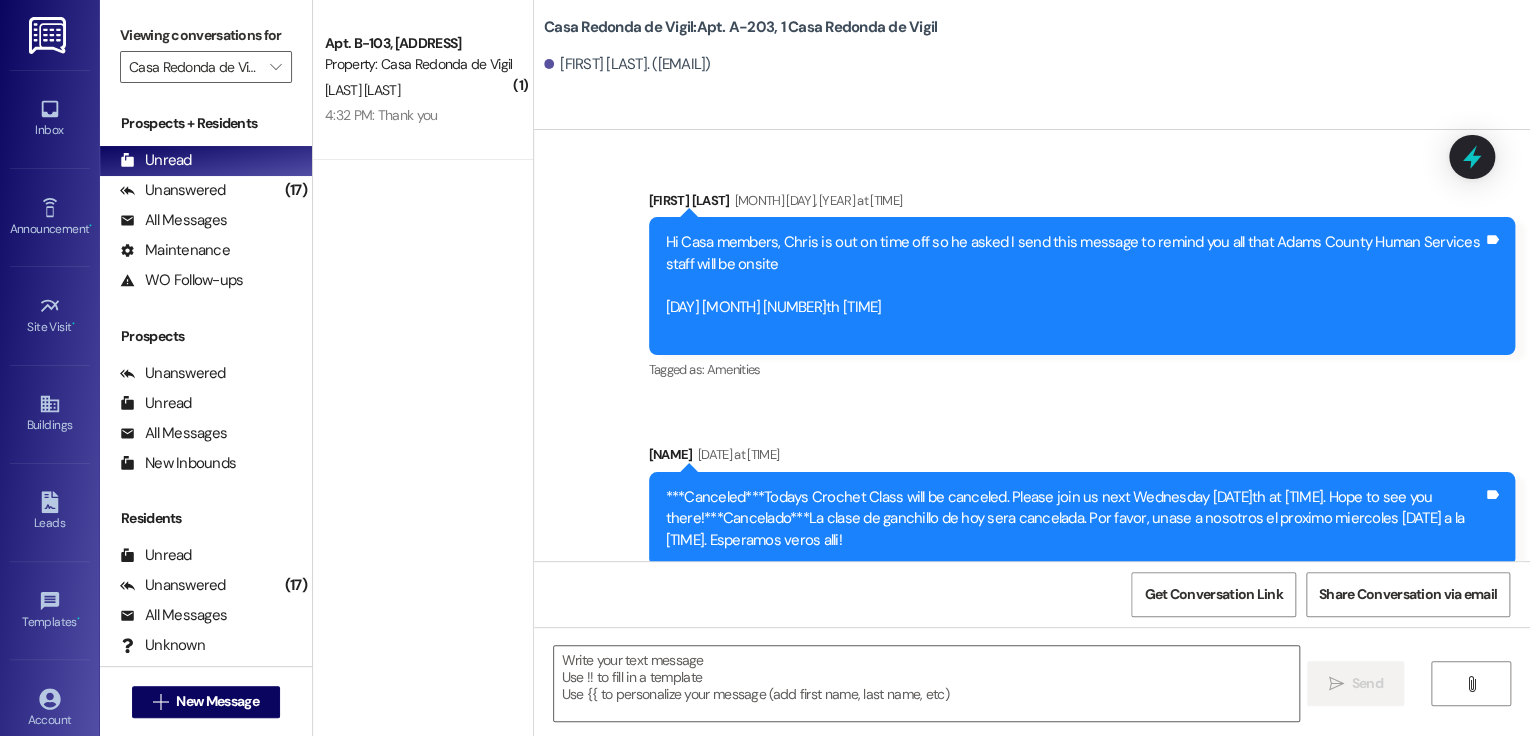 scroll, scrollTop: 16535, scrollLeft: 0, axis: vertical 